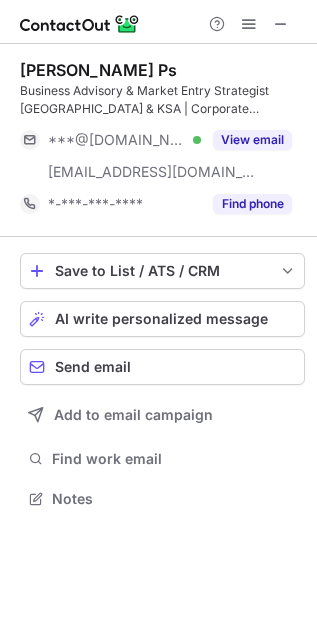 scroll, scrollTop: 0, scrollLeft: 0, axis: both 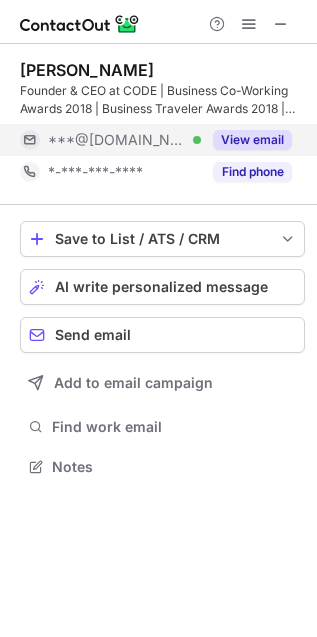 click on "View email" at bounding box center [252, 140] 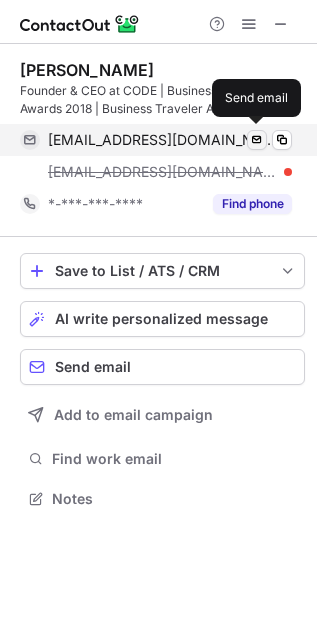 scroll, scrollTop: 11, scrollLeft: 10, axis: both 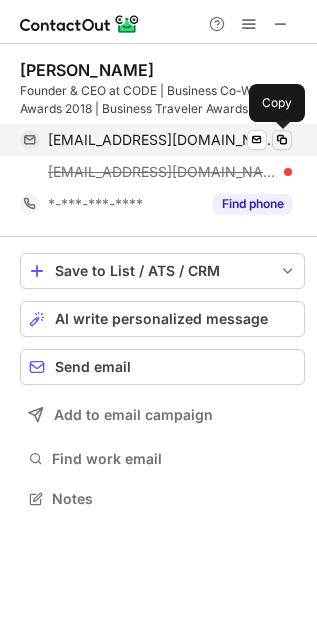 click at bounding box center [282, 140] 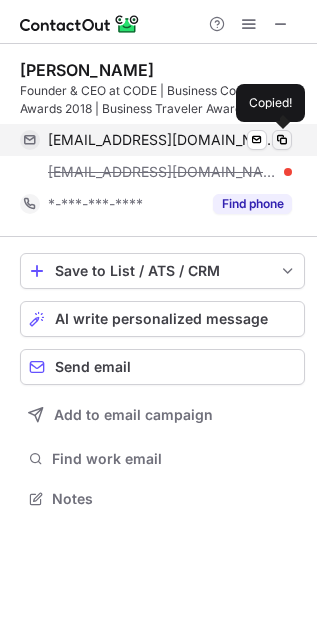 type 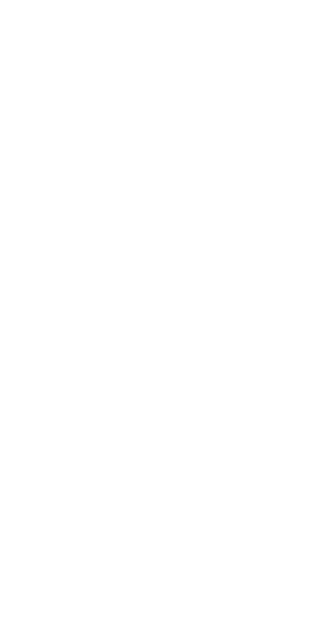 scroll, scrollTop: 0, scrollLeft: 0, axis: both 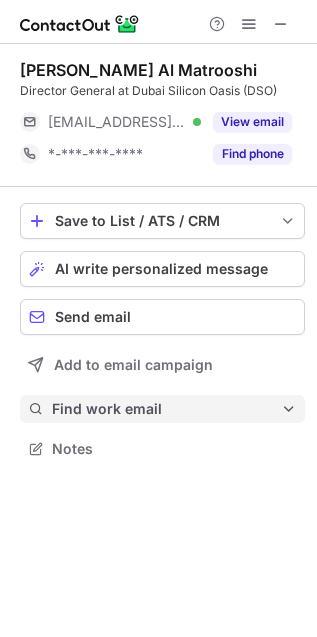click on "Find work email" at bounding box center (166, 409) 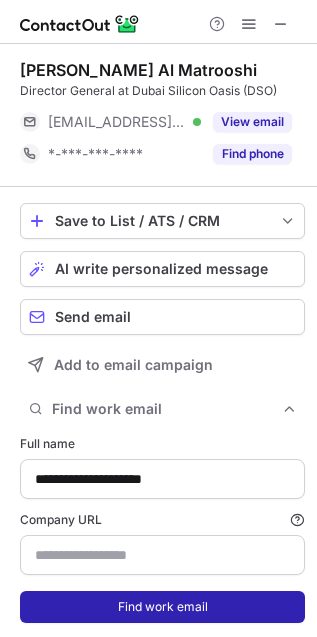 type on "******" 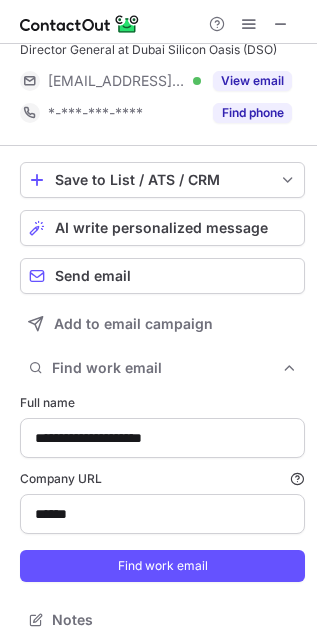 scroll, scrollTop: 53, scrollLeft: 0, axis: vertical 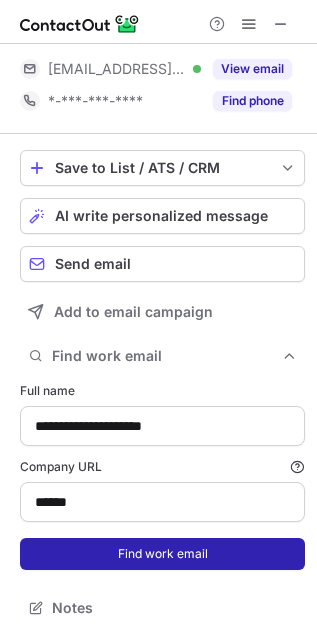 click on "Find work email" at bounding box center (162, 554) 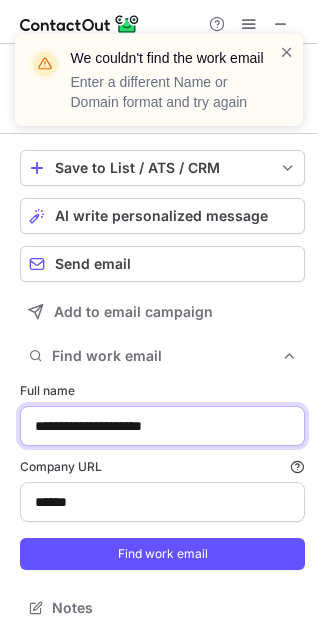 click on "**********" at bounding box center (162, 426) 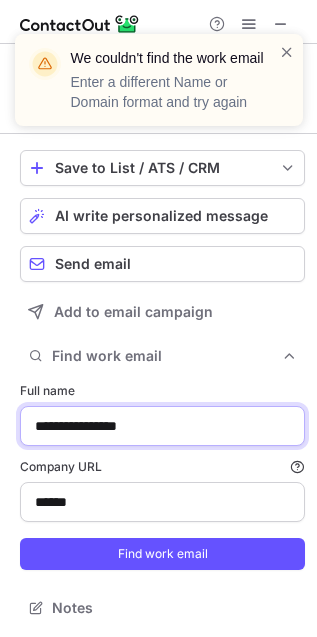 click on "Find work email" at bounding box center [162, 554] 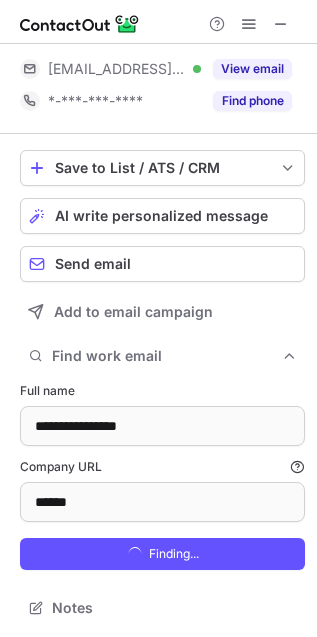 scroll, scrollTop: 10, scrollLeft: 10, axis: both 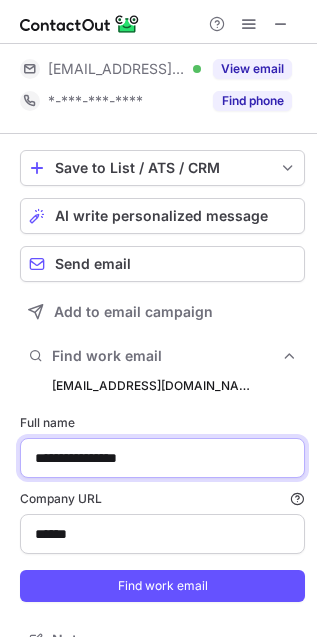 click on "**********" at bounding box center (162, 458) 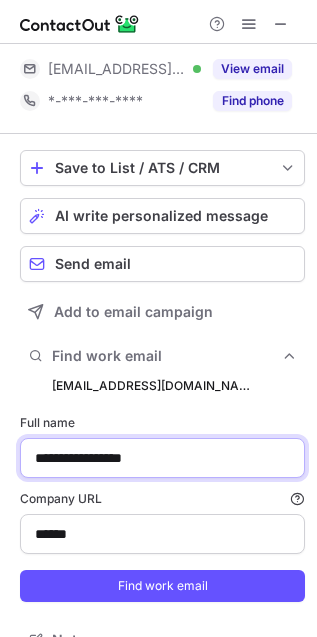 type on "**********" 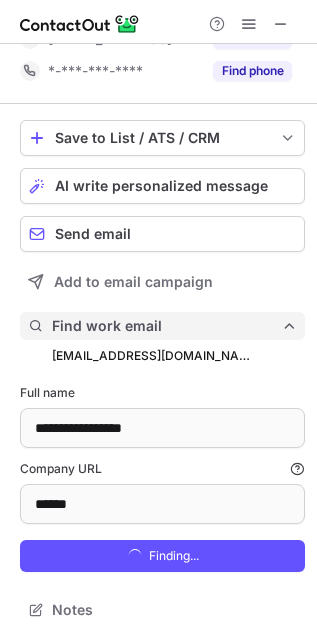 scroll, scrollTop: 0, scrollLeft: 0, axis: both 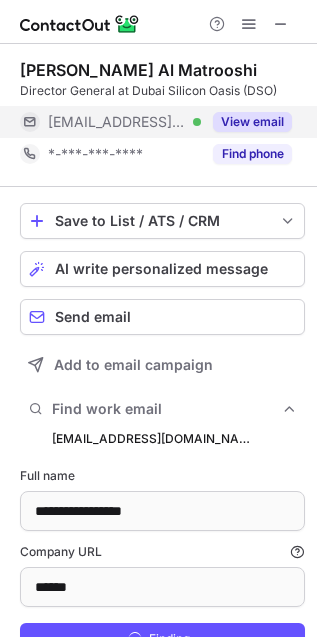 click on "View email" at bounding box center (252, 122) 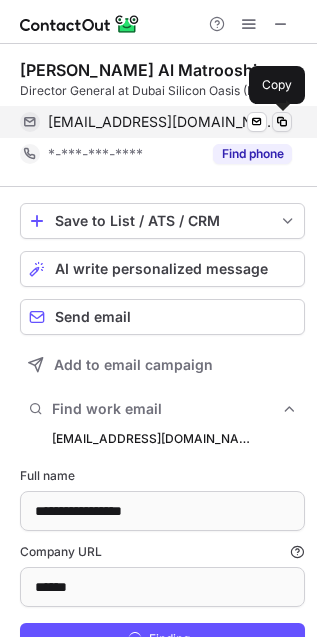 click at bounding box center (282, 122) 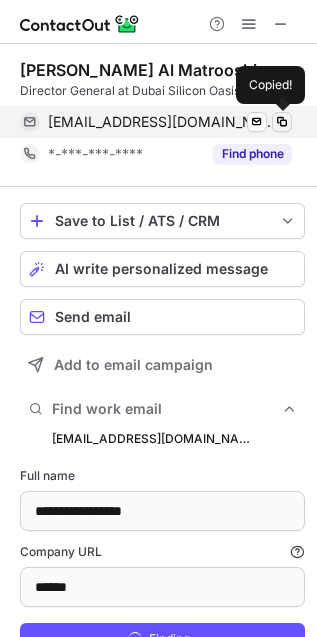 type 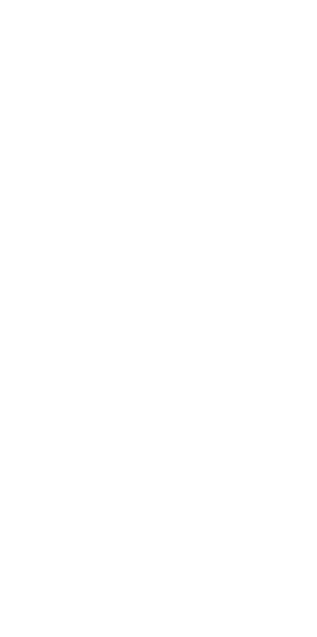 scroll, scrollTop: 0, scrollLeft: 0, axis: both 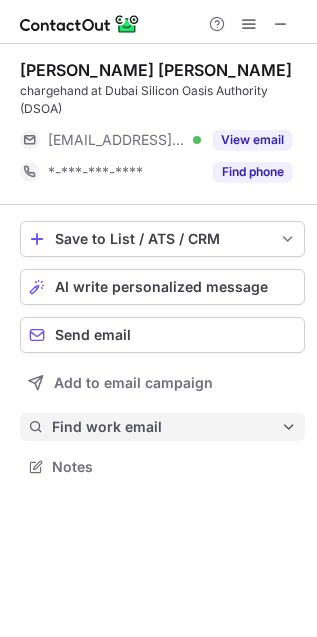 click on "Find work email" at bounding box center [166, 427] 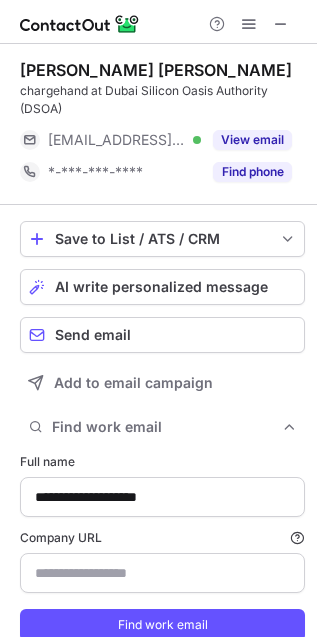 scroll, scrollTop: 71, scrollLeft: 0, axis: vertical 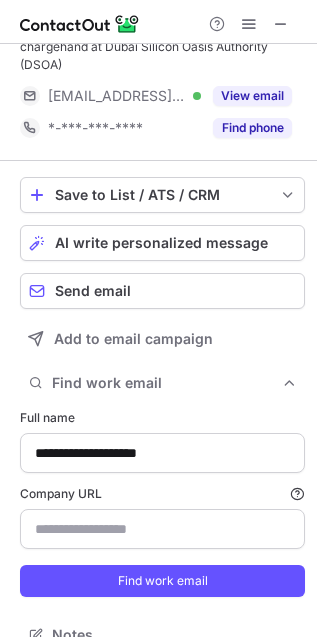 type on "******" 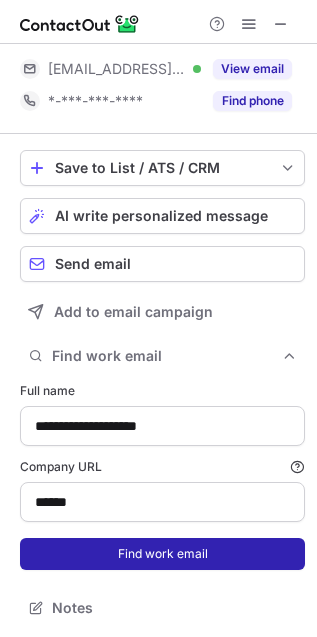 click on "Find work email" at bounding box center (162, 554) 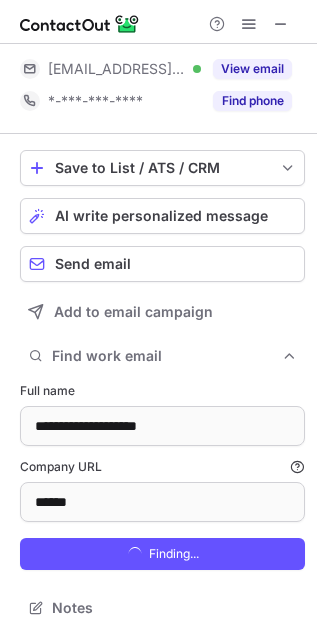 scroll, scrollTop: 10, scrollLeft: 10, axis: both 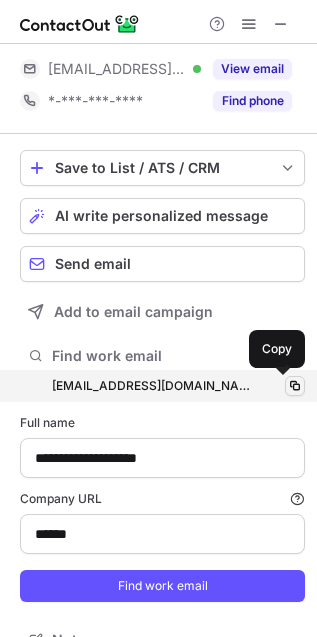 click at bounding box center (295, 386) 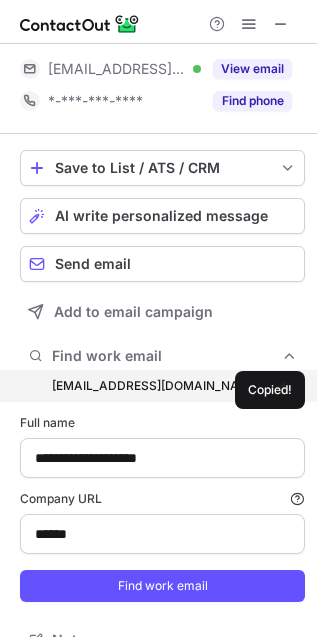 type 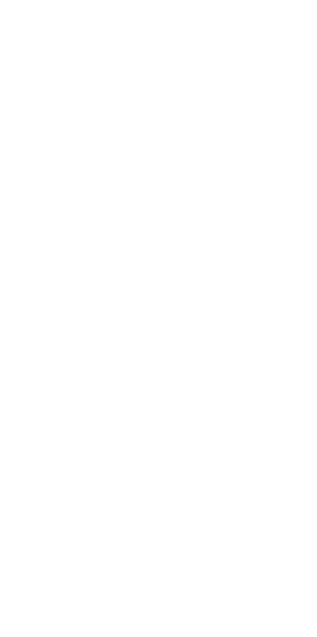 scroll, scrollTop: 0, scrollLeft: 0, axis: both 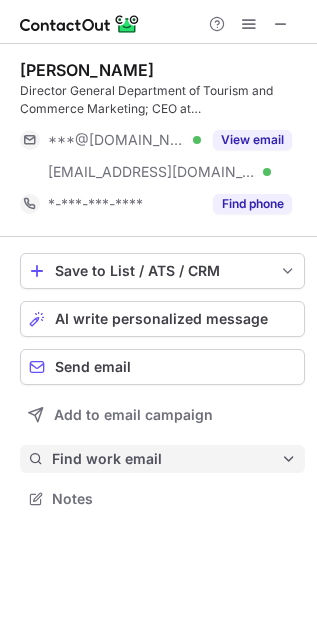 click on "Find work email" at bounding box center (166, 459) 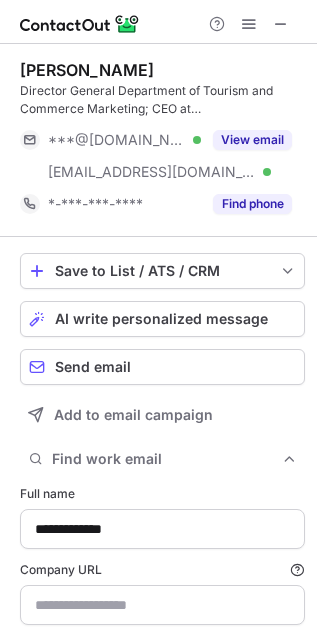 scroll, scrollTop: 10, scrollLeft: 10, axis: both 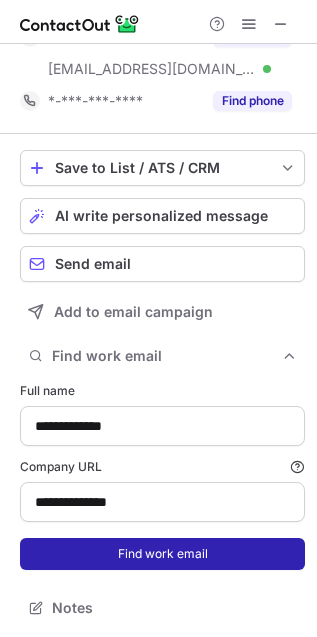 click on "Find work email" at bounding box center (162, 554) 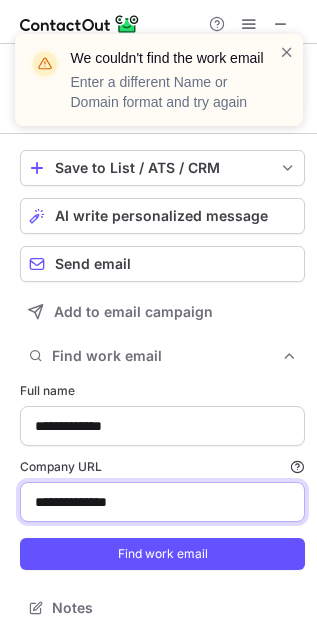 click on "**********" at bounding box center (162, 502) 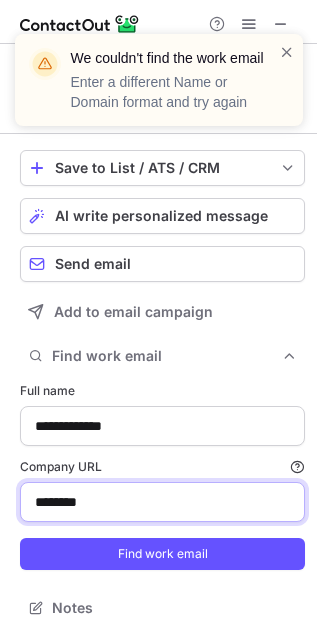 type on "********" 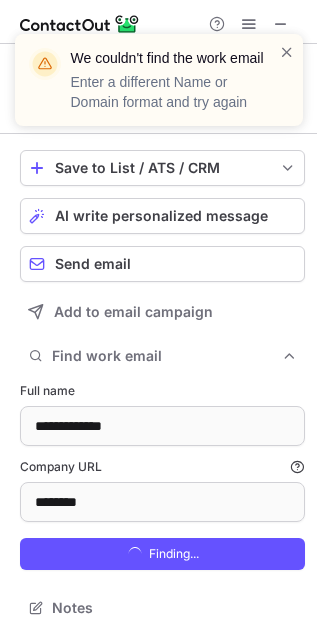 scroll, scrollTop: 10, scrollLeft: 10, axis: both 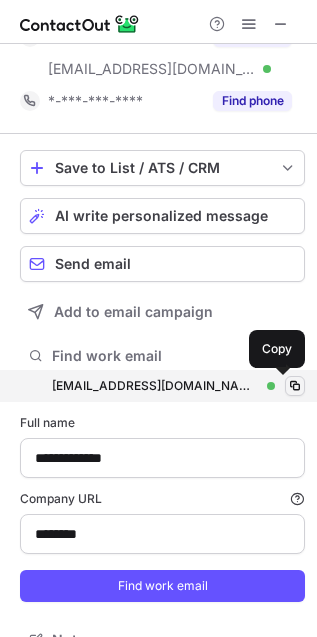 click at bounding box center [295, 386] 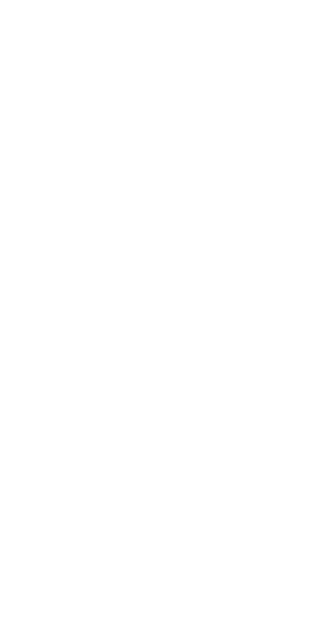 scroll, scrollTop: 0, scrollLeft: 0, axis: both 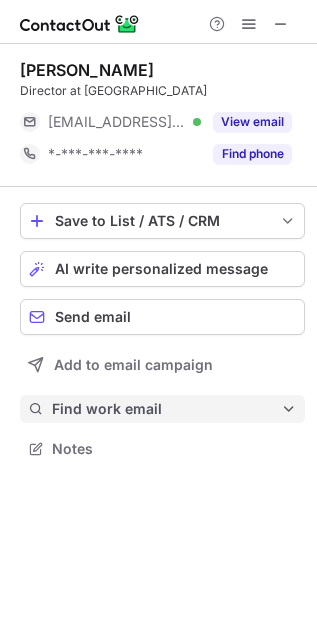 click on "Find work email" at bounding box center (166, 409) 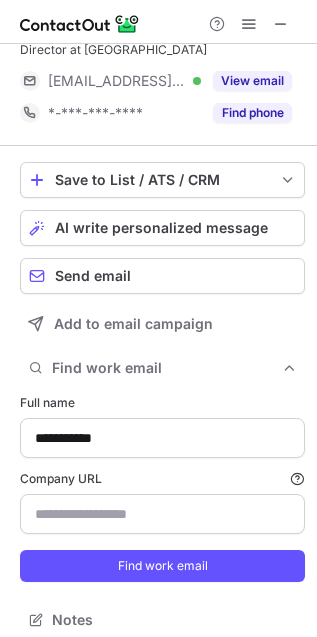 type on "********" 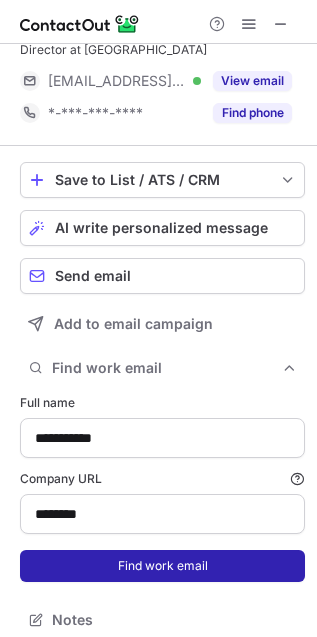 scroll, scrollTop: 53, scrollLeft: 0, axis: vertical 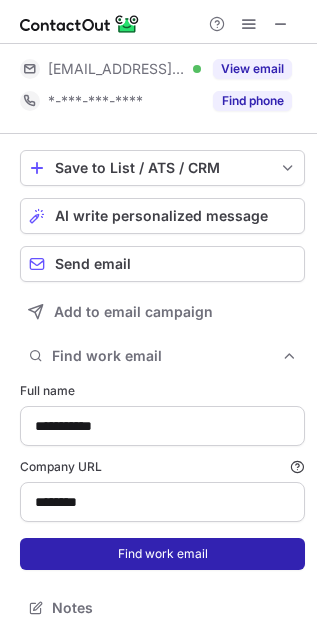 click on "Find work email" at bounding box center [162, 554] 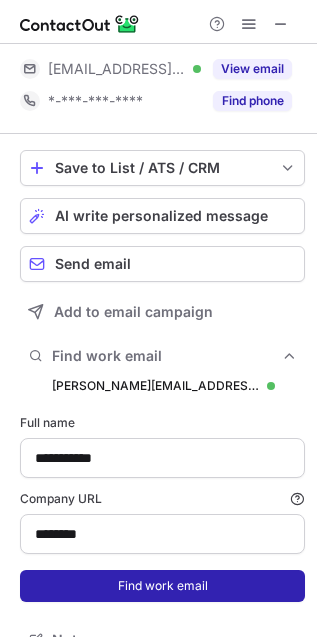 scroll, scrollTop: 10, scrollLeft: 10, axis: both 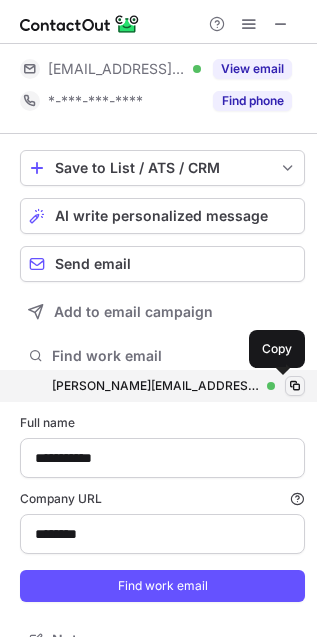 click at bounding box center (295, 386) 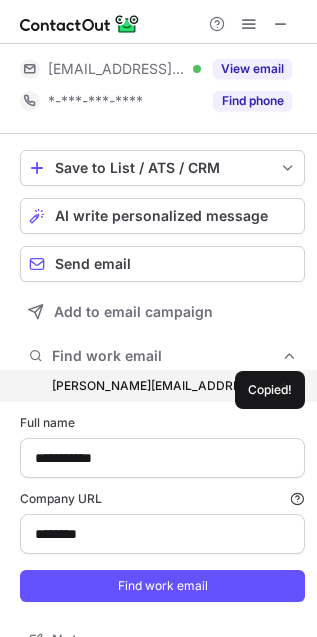 type 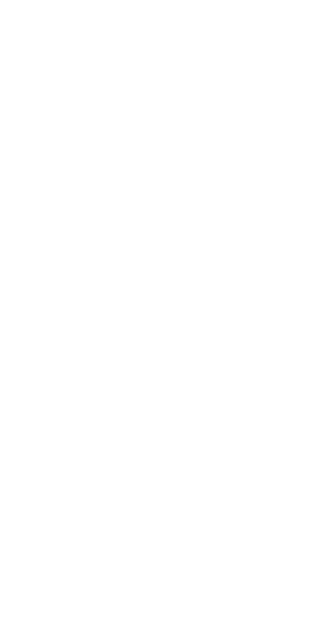 scroll, scrollTop: 0, scrollLeft: 0, axis: both 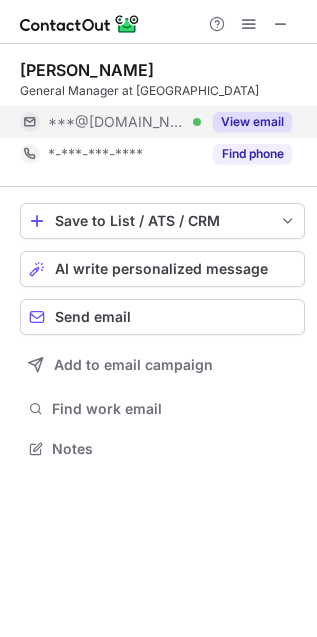 click on "View email" at bounding box center (246, 122) 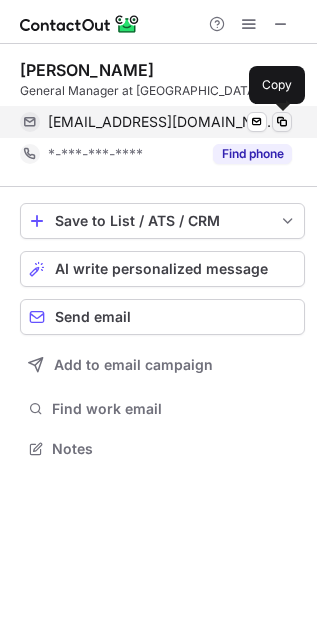 click at bounding box center (282, 122) 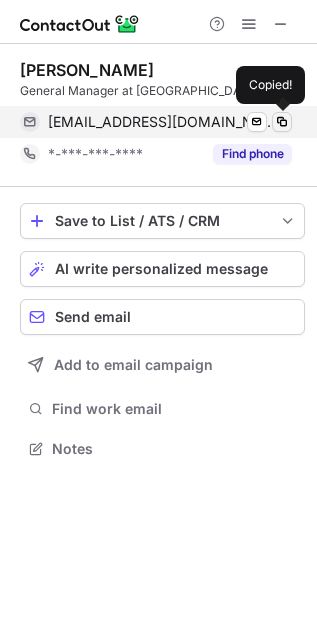 type 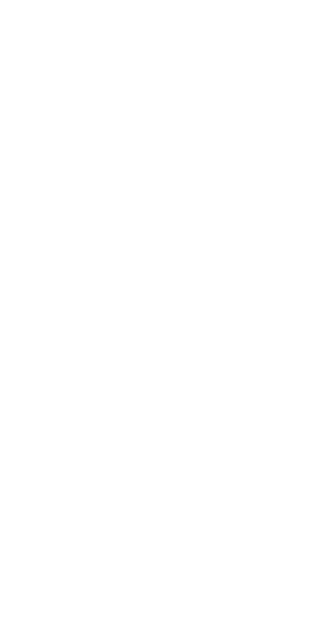 scroll, scrollTop: 0, scrollLeft: 0, axis: both 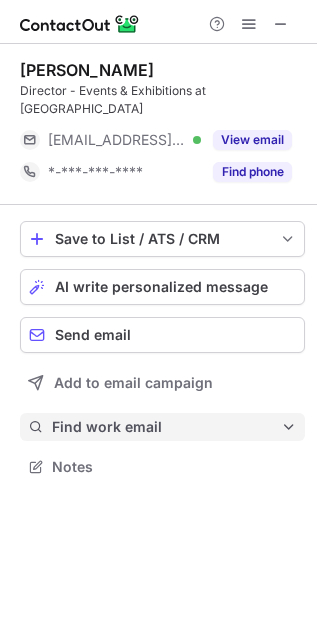 click on "Find work email" at bounding box center [166, 427] 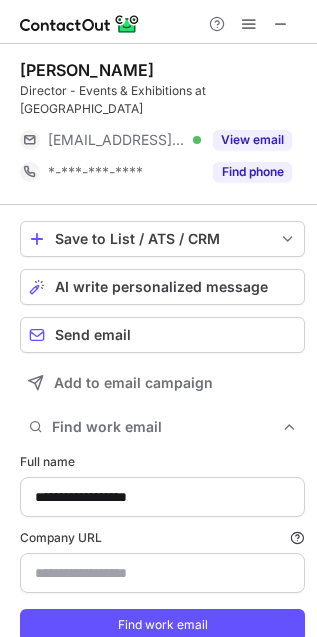 scroll, scrollTop: 10, scrollLeft: 10, axis: both 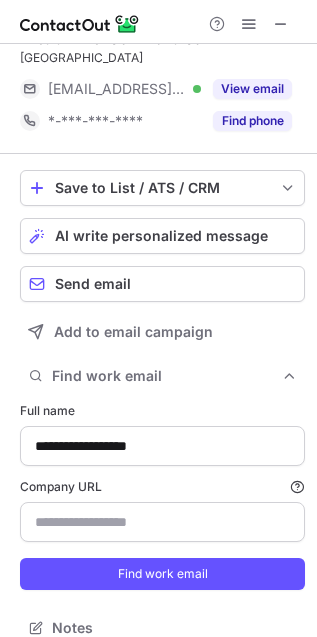type on "********" 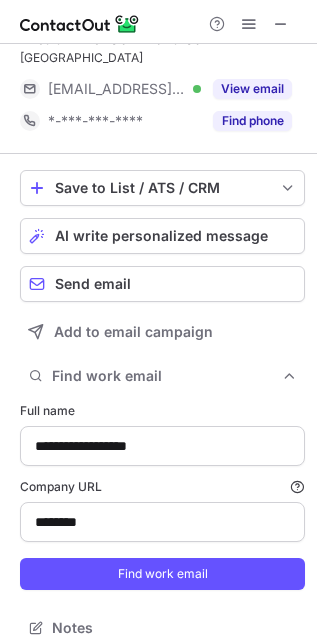 scroll, scrollTop: 71, scrollLeft: 0, axis: vertical 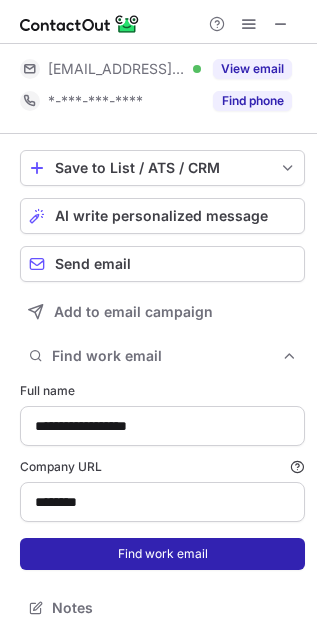 click on "Find work email" at bounding box center (162, 554) 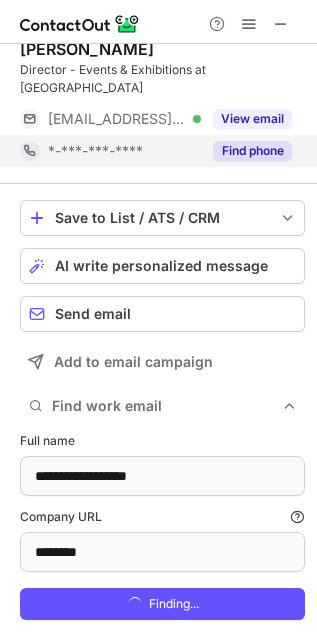 scroll, scrollTop: 0, scrollLeft: 0, axis: both 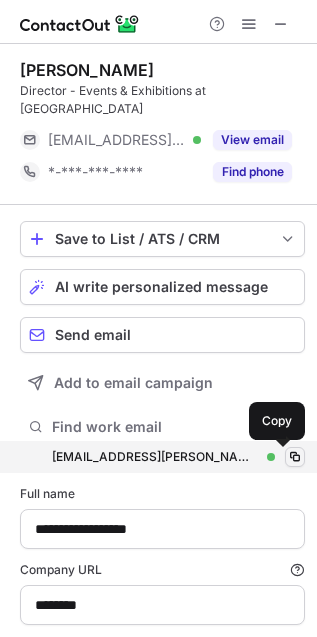 click at bounding box center [295, 457] 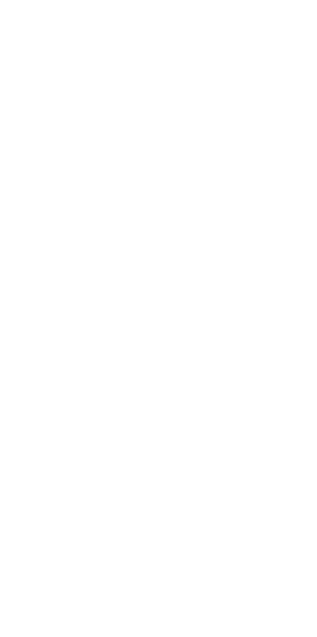 scroll, scrollTop: 0, scrollLeft: 0, axis: both 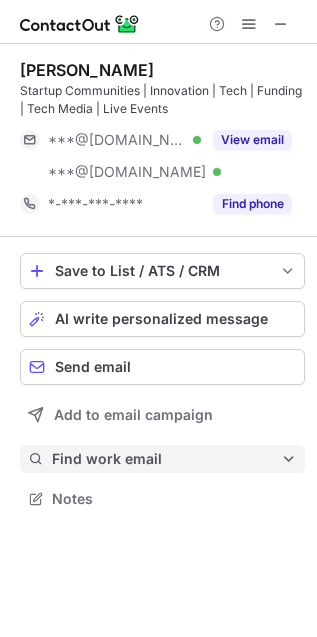 click on "Find work email" at bounding box center (166, 459) 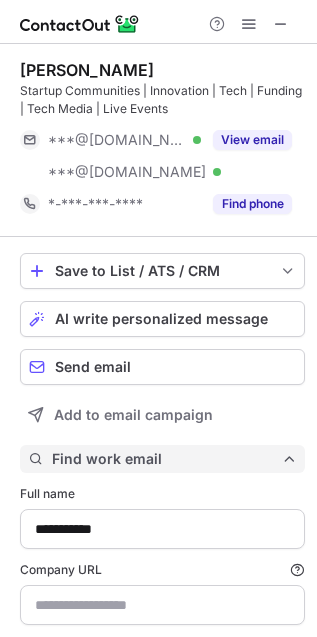 scroll, scrollTop: 10, scrollLeft: 10, axis: both 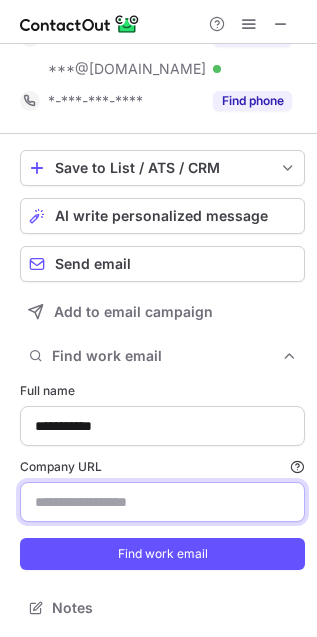 click on "Company URL Finding work email will consume 1 credit if a match is found." at bounding box center (162, 502) 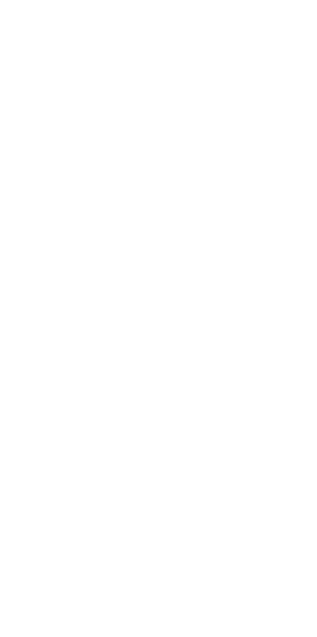 scroll, scrollTop: 0, scrollLeft: 0, axis: both 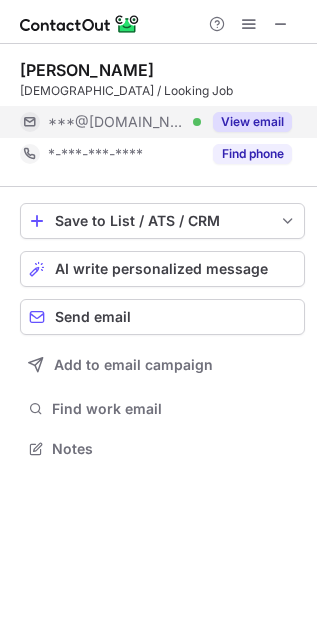 click on "View email" at bounding box center (252, 122) 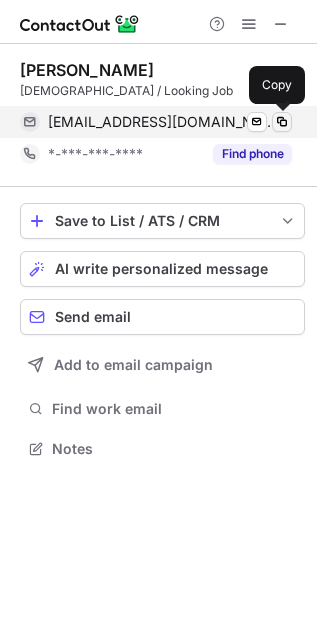 click at bounding box center (282, 122) 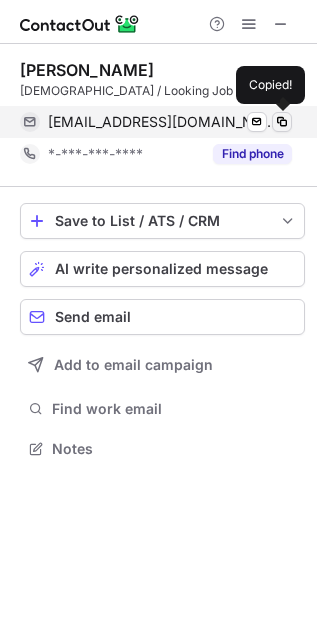 type 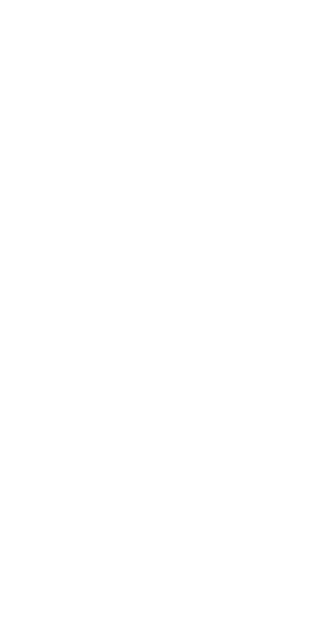 scroll, scrollTop: 0, scrollLeft: 0, axis: both 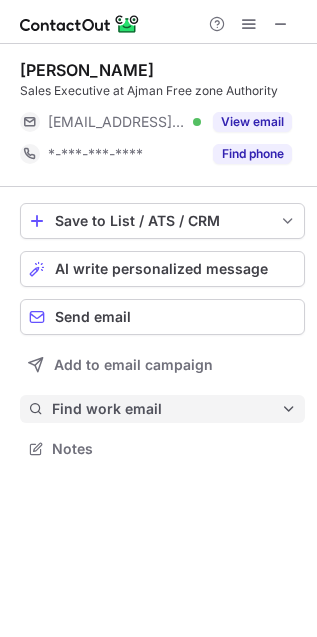 click on "Find work email" at bounding box center (166, 409) 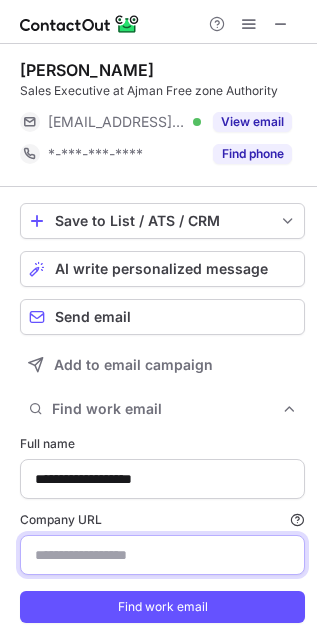 click on "Company URL Finding work email will consume 1 credit if a match is found." at bounding box center [162, 555] 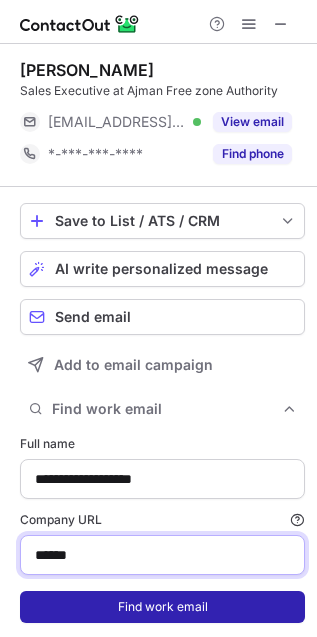 type on "******" 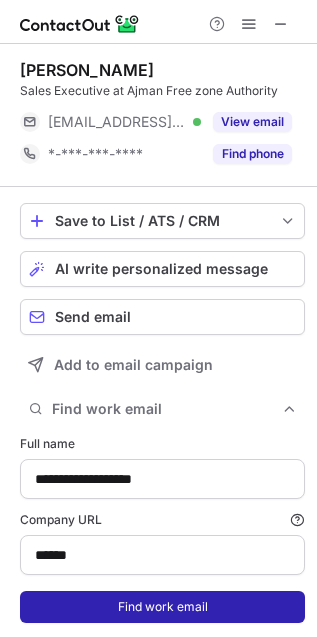 click on "Find work email" at bounding box center (162, 607) 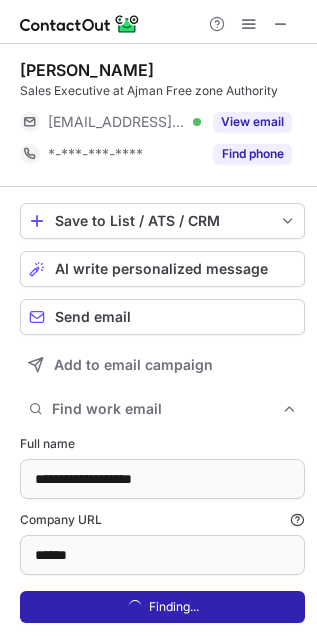 scroll, scrollTop: 10, scrollLeft: 10, axis: both 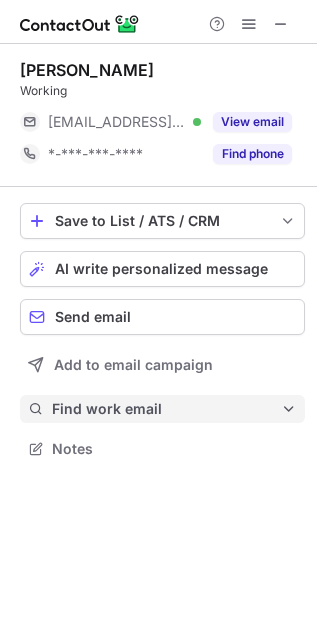 click on "Find work email" at bounding box center (166, 409) 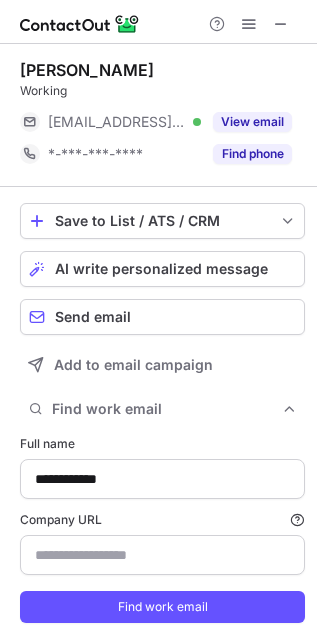 type on "******" 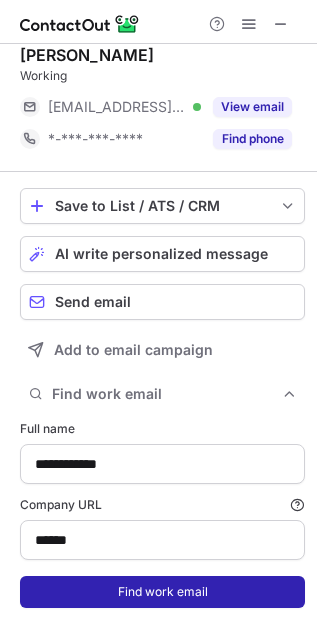 scroll, scrollTop: 53, scrollLeft: 0, axis: vertical 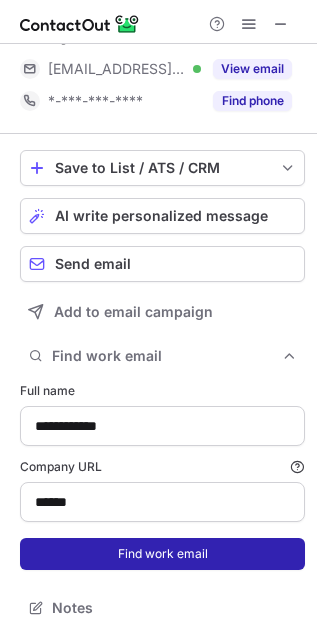click on "Find work email" at bounding box center [162, 554] 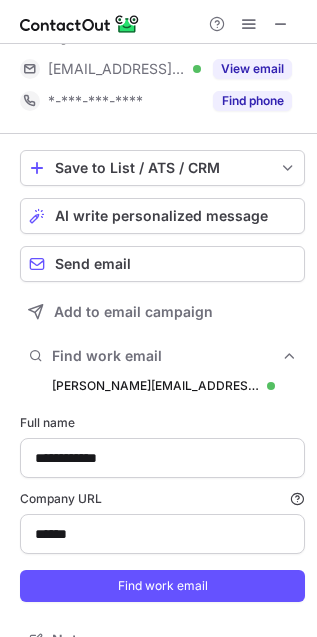 scroll, scrollTop: 10, scrollLeft: 10, axis: both 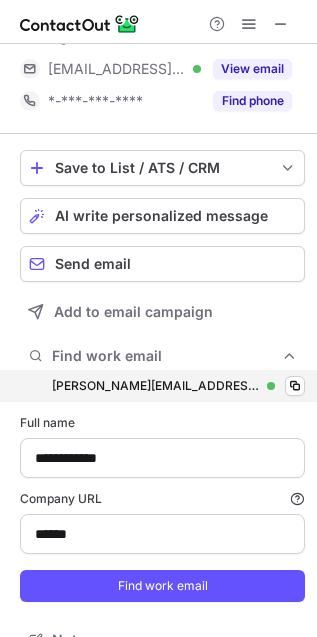 click on "sandra.shaju@afz.ae sandra.shaju@afz.ae Verified Copy" at bounding box center [162, 386] 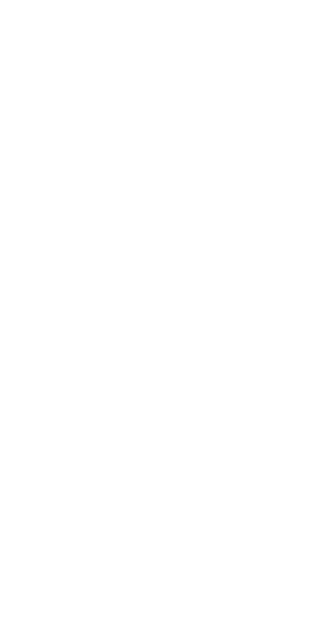 scroll, scrollTop: 0, scrollLeft: 0, axis: both 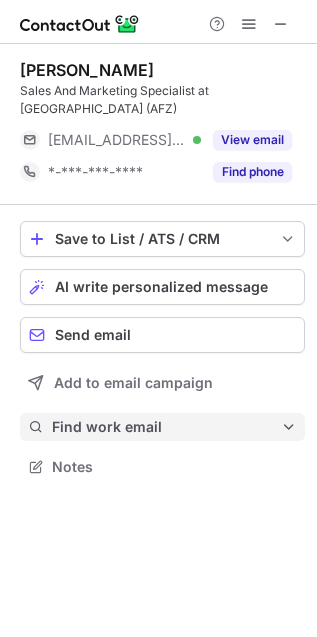 click on "Find work email" at bounding box center (166, 427) 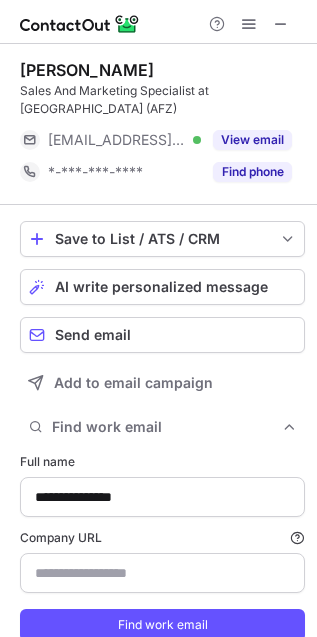 scroll, scrollTop: 10, scrollLeft: 10, axis: both 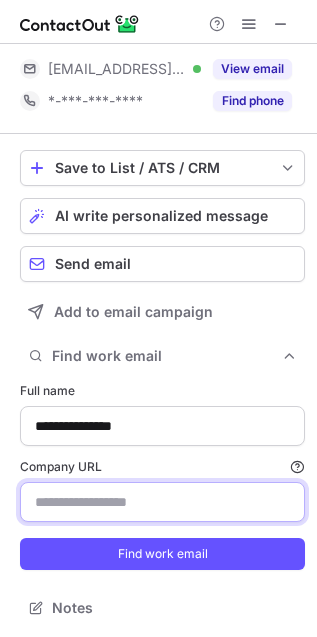 click on "Company URL Finding work email will consume 1 credit if a match is found." at bounding box center (162, 502) 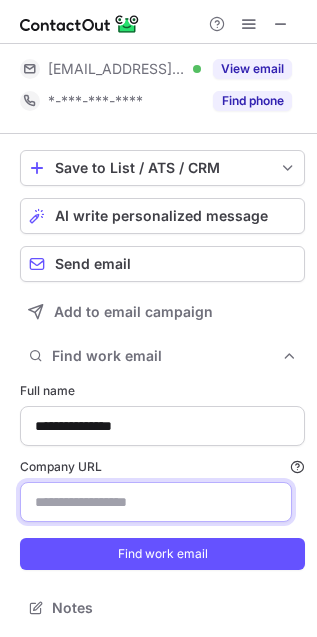 scroll, scrollTop: 0, scrollLeft: 0, axis: both 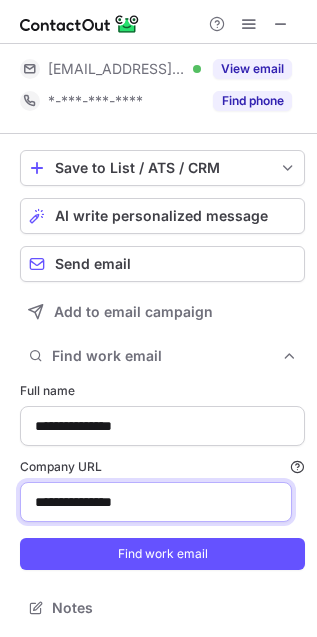 paste on "**********" 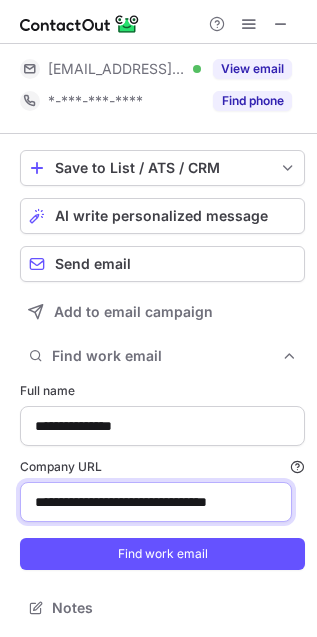 scroll, scrollTop: 0, scrollLeft: 18, axis: horizontal 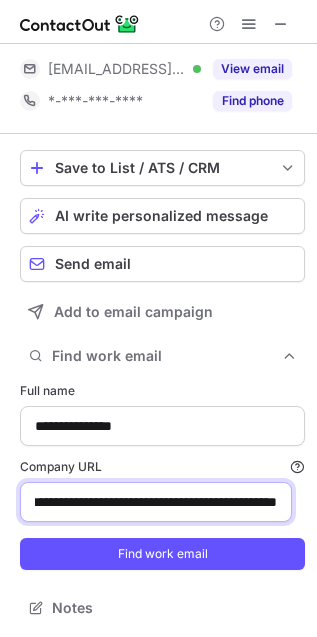 paste 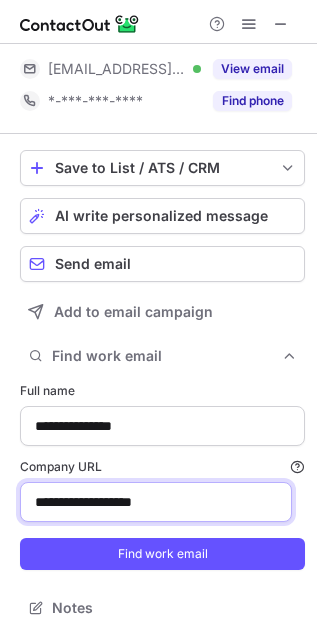 scroll, scrollTop: 0, scrollLeft: 0, axis: both 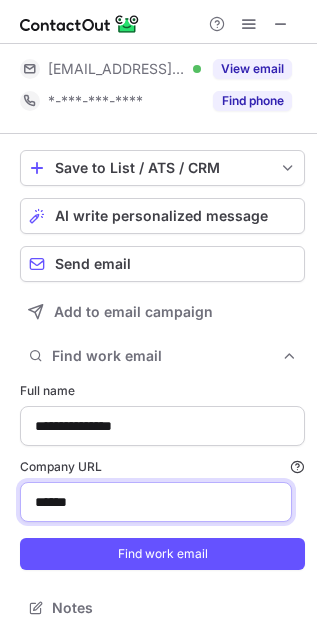 type on "******" 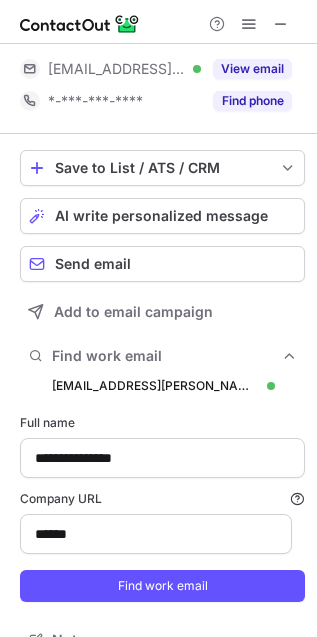 scroll, scrollTop: 10, scrollLeft: 10, axis: both 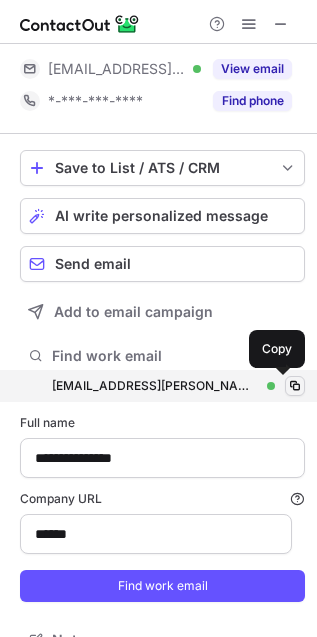 click at bounding box center (295, 386) 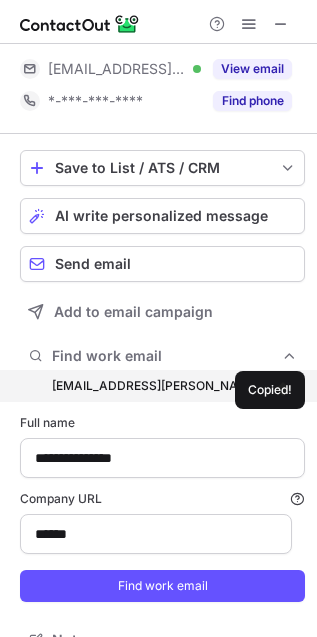 type 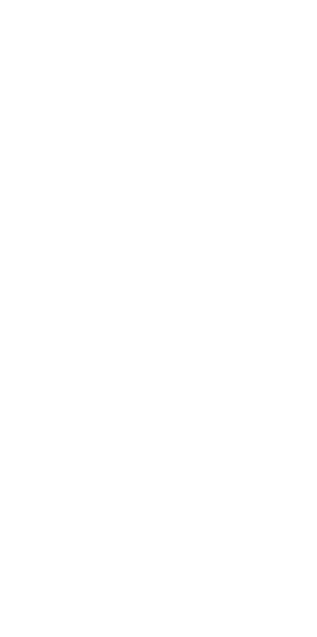 scroll, scrollTop: 0, scrollLeft: 0, axis: both 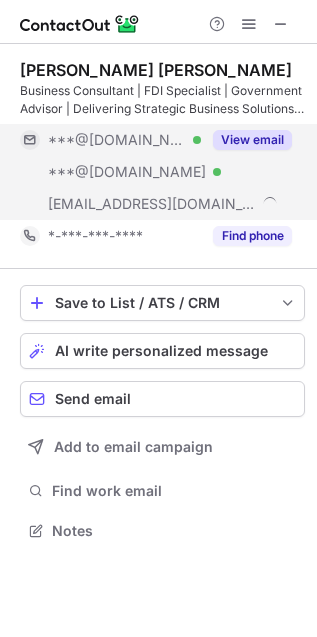 click on "View email" at bounding box center [252, 140] 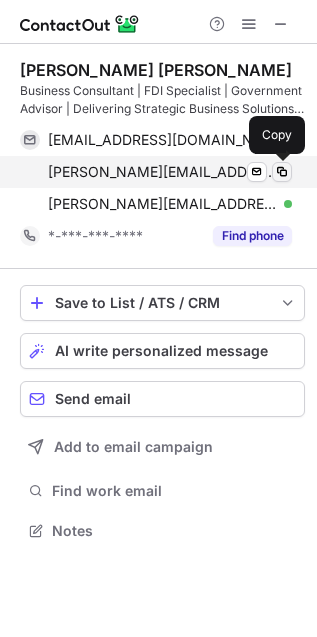 click at bounding box center (282, 172) 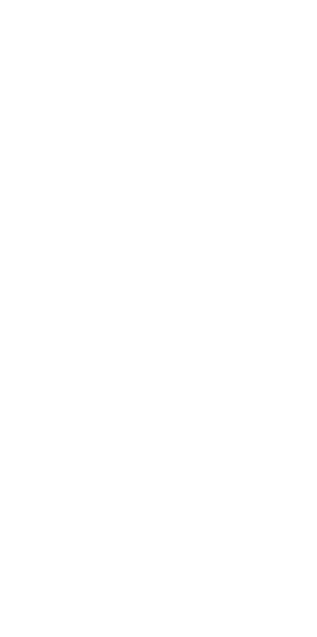 scroll, scrollTop: 0, scrollLeft: 0, axis: both 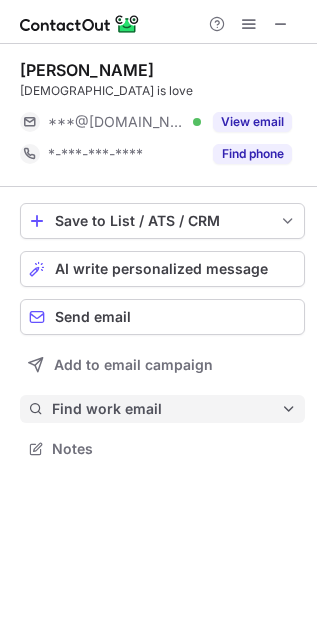 click on "Find work email" at bounding box center (162, 409) 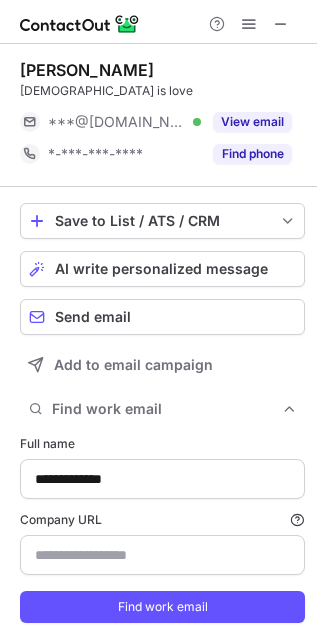 scroll, scrollTop: 10, scrollLeft: 10, axis: both 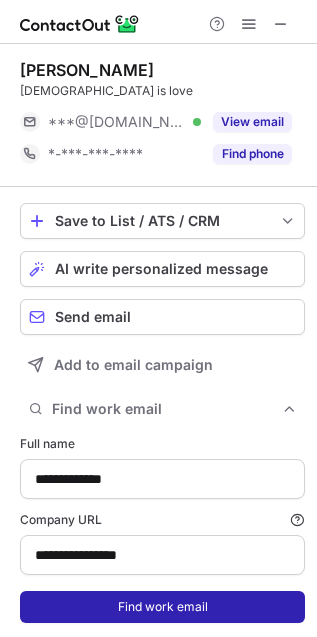 click on "Find work email" at bounding box center [162, 607] 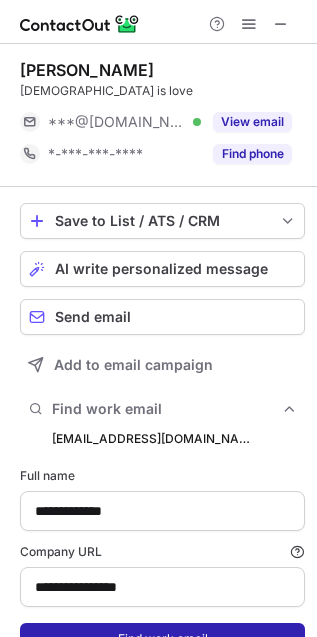 scroll, scrollTop: 10, scrollLeft: 10, axis: both 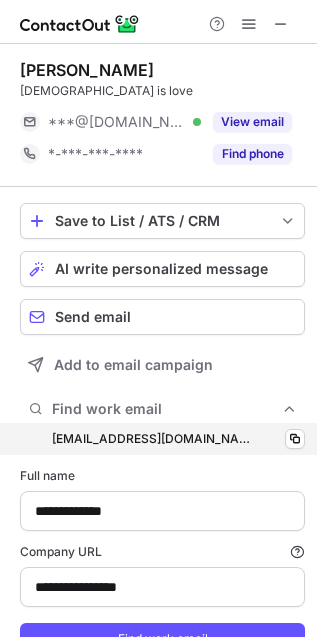 click on "[EMAIL_ADDRESS][DOMAIN_NAME] [EMAIL_ADDRESS][DOMAIN_NAME] Copy" at bounding box center (162, 439) 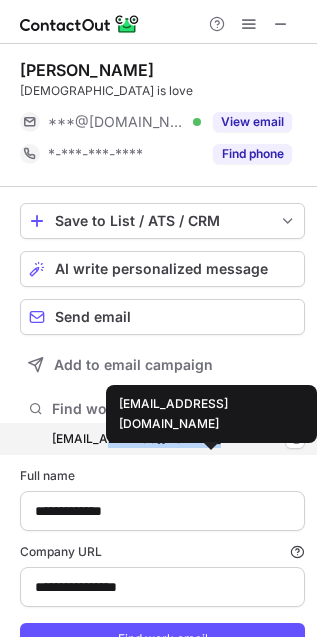 drag, startPoint x: 108, startPoint y: 437, endPoint x: 197, endPoint y: 438, distance: 89.005615 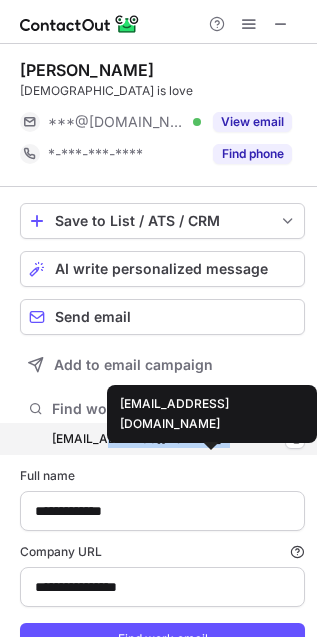 copy on "arabgulfdubai.ae" 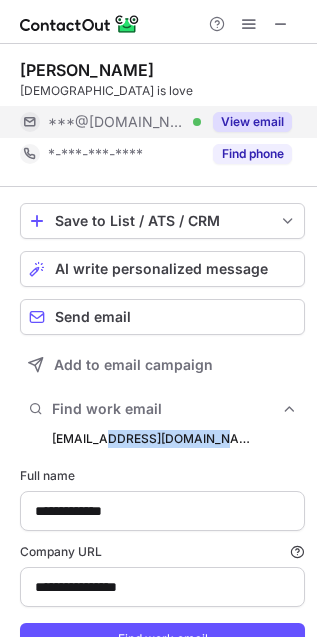 click on "View email" at bounding box center [252, 122] 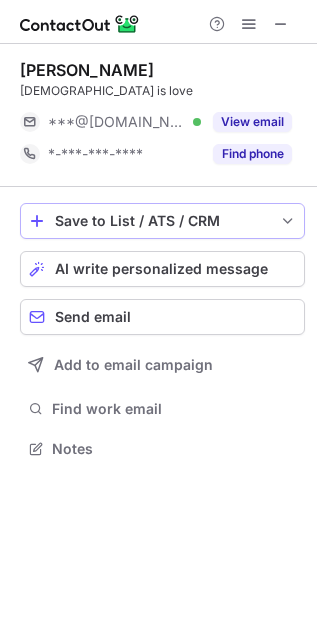 scroll, scrollTop: 10, scrollLeft: 10, axis: both 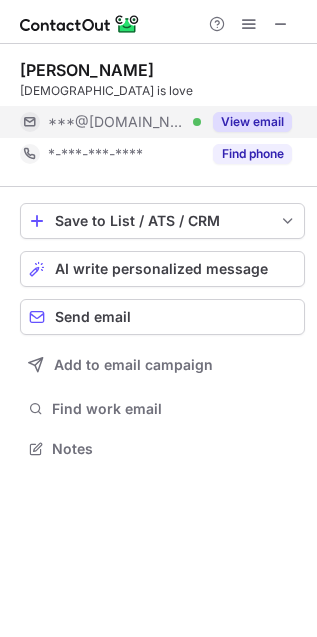 click on "View email" at bounding box center [252, 122] 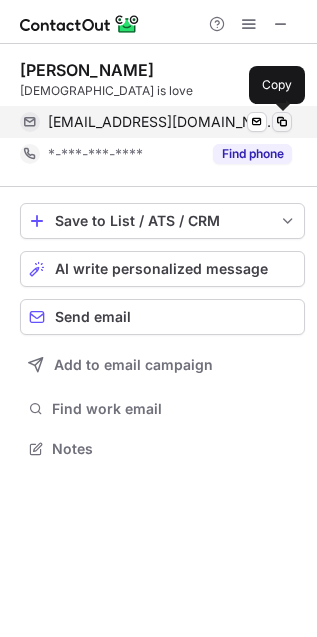 click at bounding box center [282, 122] 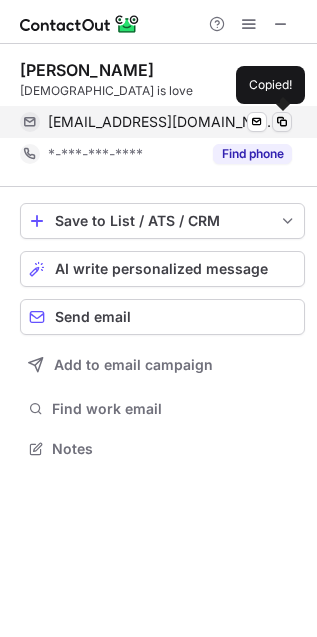 type 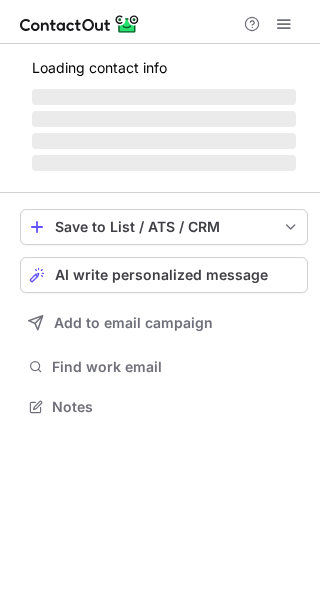 scroll, scrollTop: 0, scrollLeft: 0, axis: both 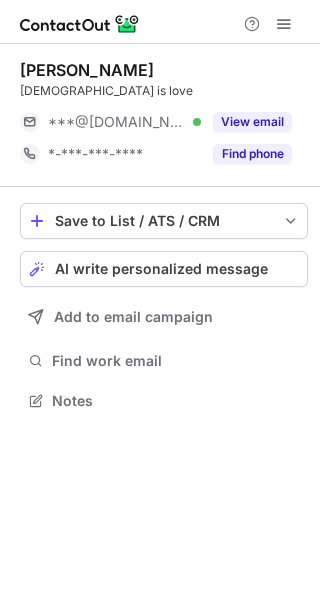 click at bounding box center [284, 24] 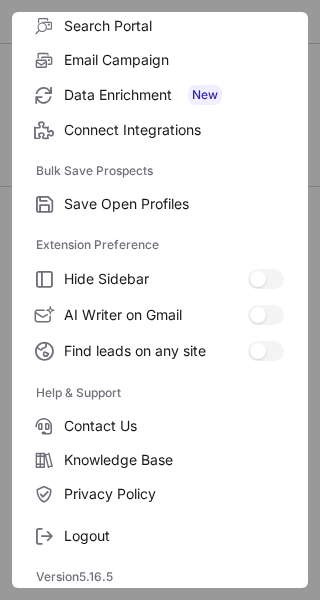 scroll, scrollTop: 233, scrollLeft: 0, axis: vertical 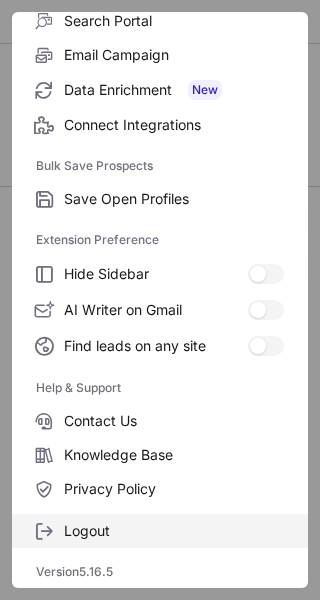 click on "Logout" at bounding box center [160, 531] 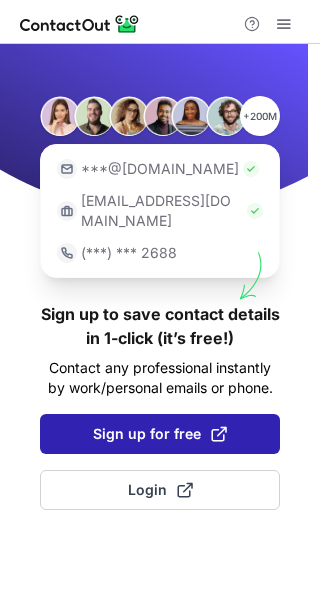 click on "Sign up for free" at bounding box center (160, 434) 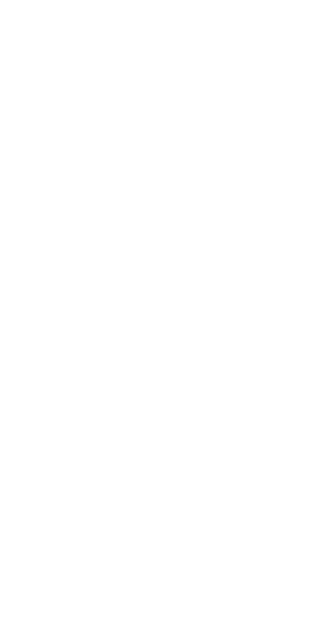 scroll, scrollTop: 0, scrollLeft: 0, axis: both 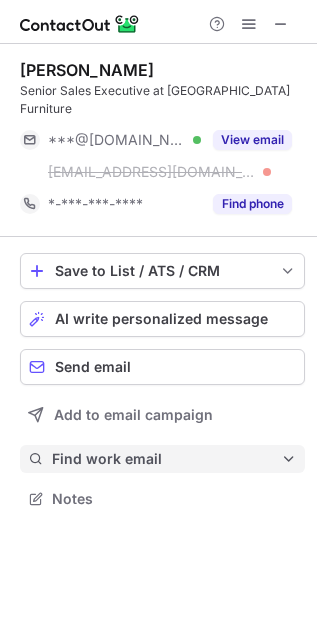 click on "Find work email" at bounding box center (166, 459) 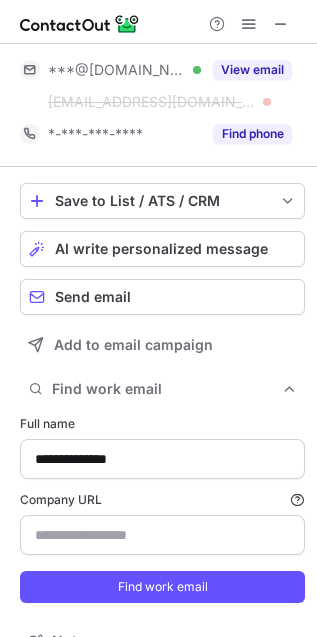 type on "**********" 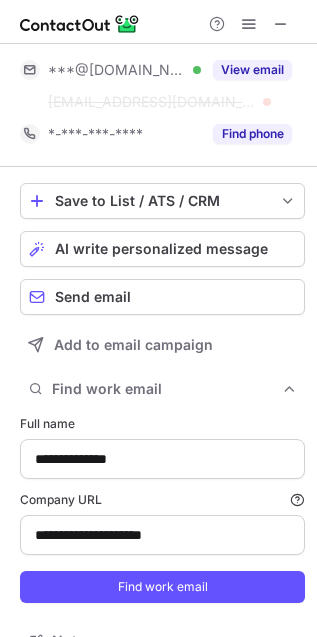 scroll, scrollTop: 103, scrollLeft: 0, axis: vertical 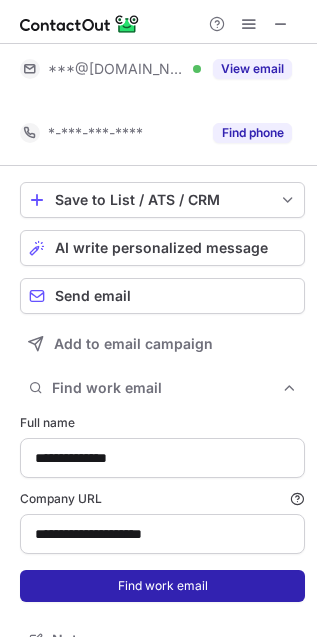 click on "Find work email" at bounding box center [162, 586] 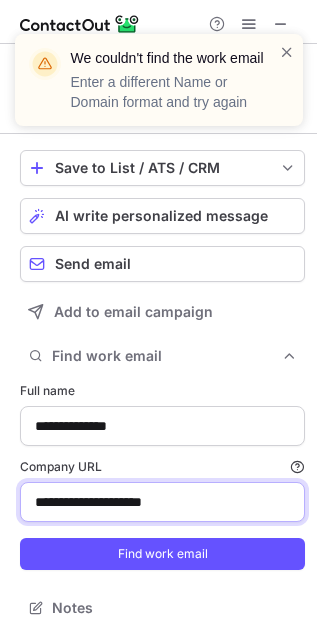 drag, startPoint x: 206, startPoint y: 510, endPoint x: -12, endPoint y: 480, distance: 220.05453 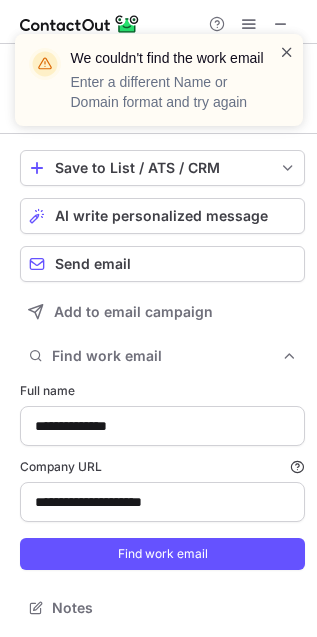 click at bounding box center [287, 52] 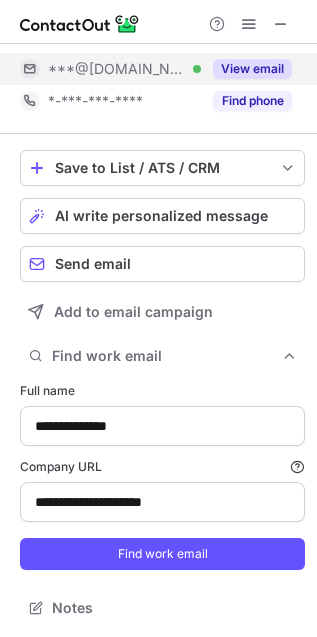 click on "View email" at bounding box center (252, 69) 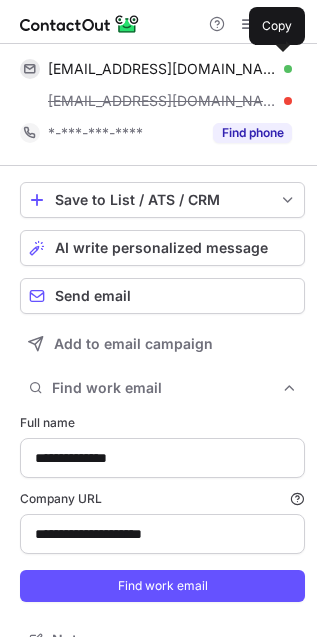 scroll, scrollTop: 10, scrollLeft: 10, axis: both 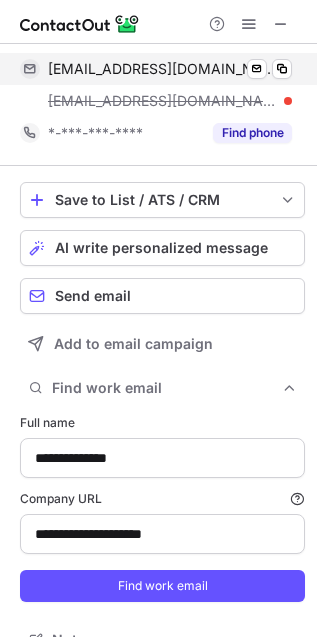 click on "[EMAIL_ADDRESS][DOMAIN_NAME] Verified" at bounding box center (170, 69) 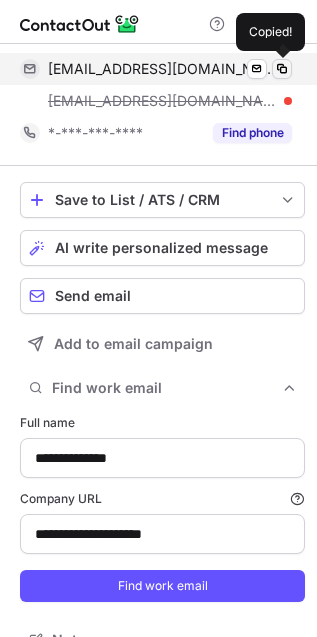 click at bounding box center (282, 69) 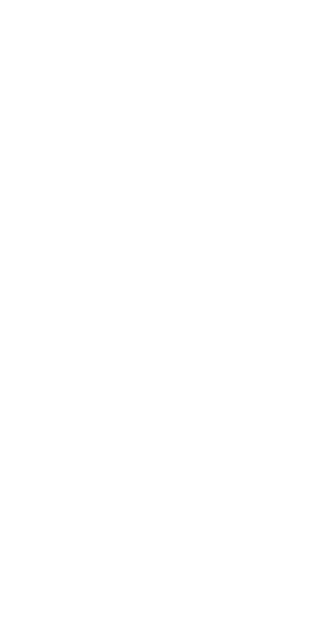 scroll, scrollTop: 0, scrollLeft: 0, axis: both 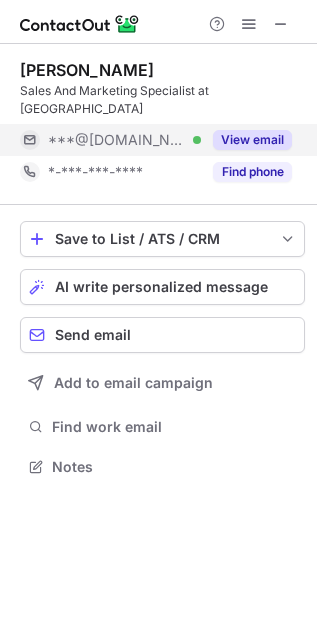 click on "View email" at bounding box center (252, 140) 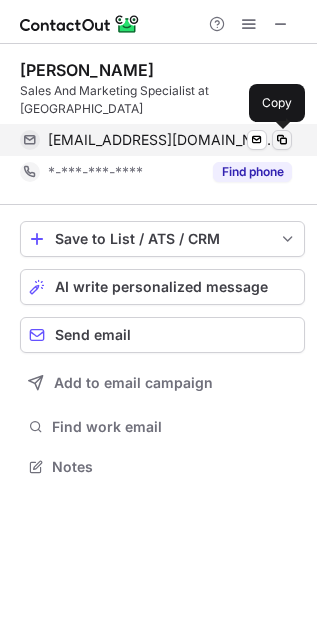 click at bounding box center [282, 140] 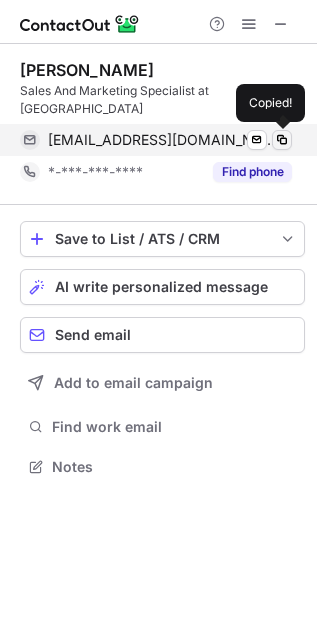 type 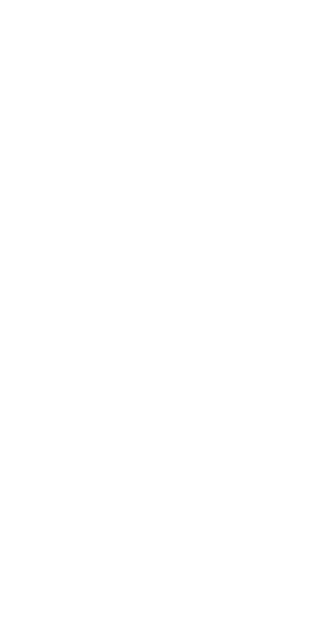 scroll, scrollTop: 0, scrollLeft: 0, axis: both 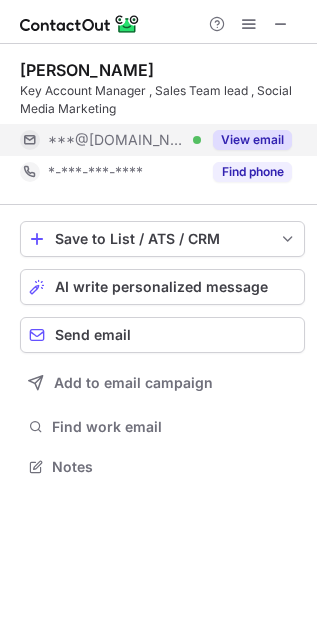 click on "View email" at bounding box center (252, 140) 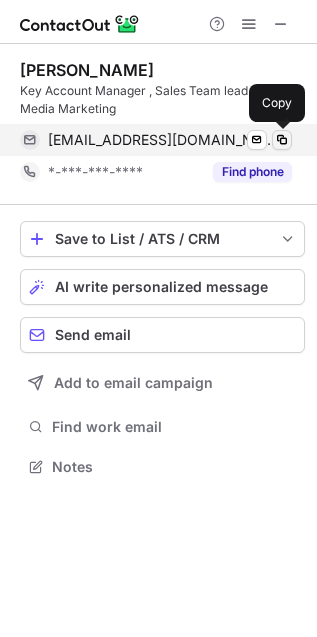 click at bounding box center (282, 140) 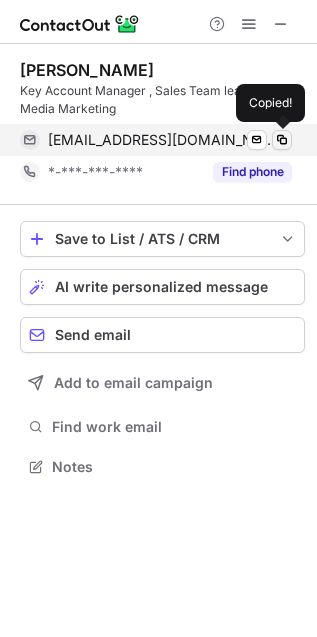 type 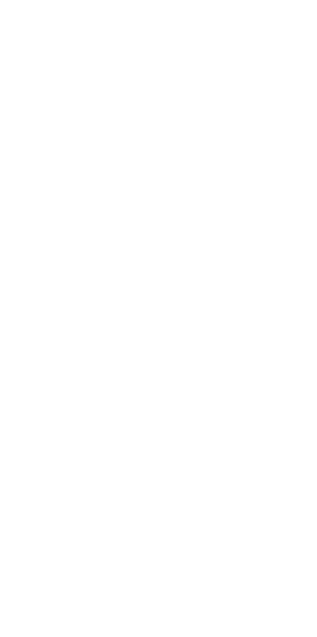 scroll, scrollTop: 0, scrollLeft: 0, axis: both 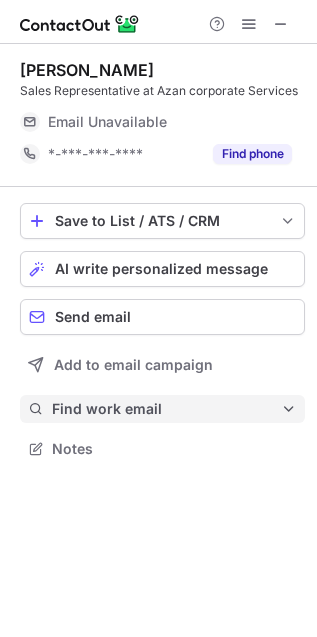click on "Find work email" at bounding box center (166, 409) 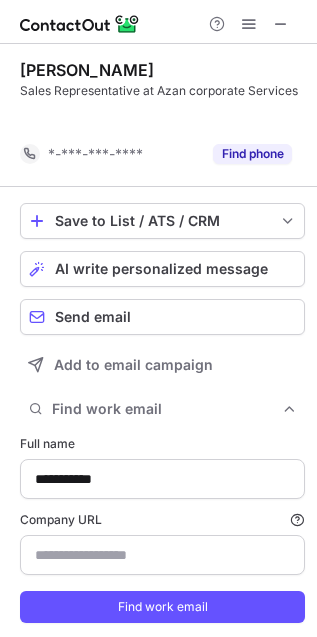 scroll, scrollTop: 632, scrollLeft: 303, axis: both 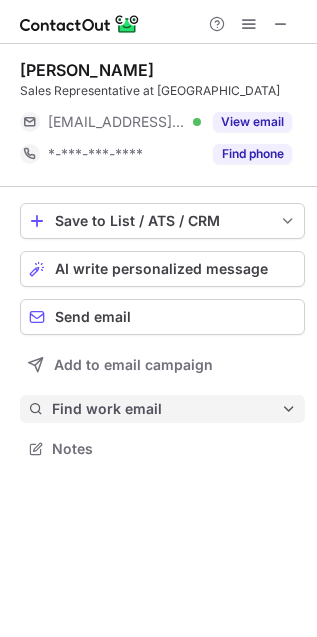 click on "Find work email" at bounding box center (166, 409) 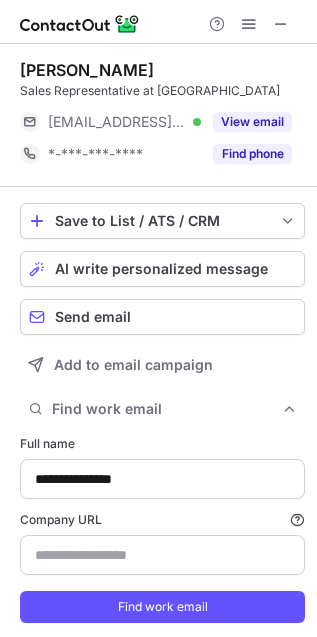 scroll, scrollTop: 10, scrollLeft: 10, axis: both 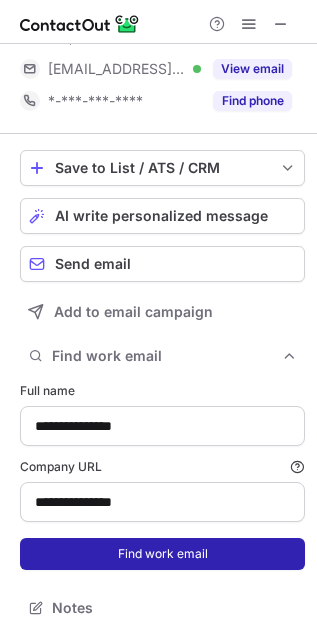 click on "Find work email" at bounding box center (162, 554) 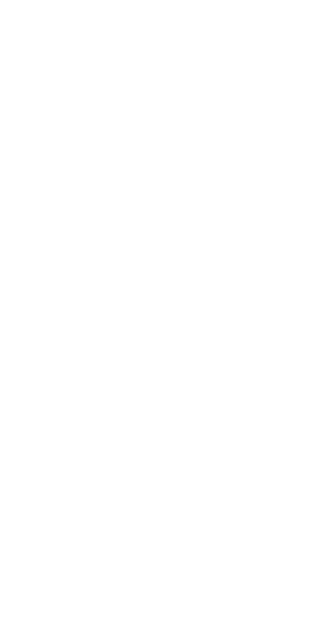scroll, scrollTop: 0, scrollLeft: 0, axis: both 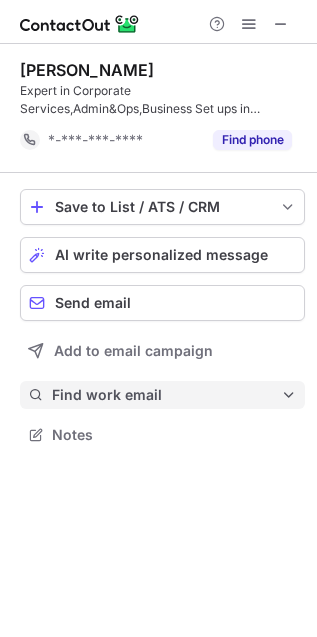 click on "Find work email" at bounding box center (166, 395) 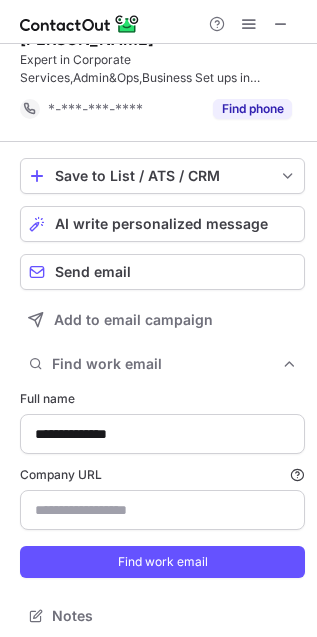 scroll, scrollTop: 40, scrollLeft: 0, axis: vertical 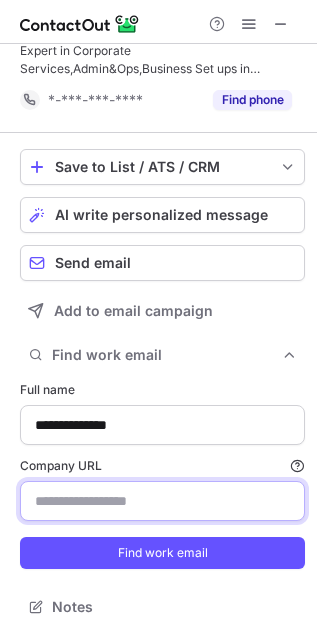 click on "Company URL Finding work email will consume 1 credit if a match is found." at bounding box center (162, 501) 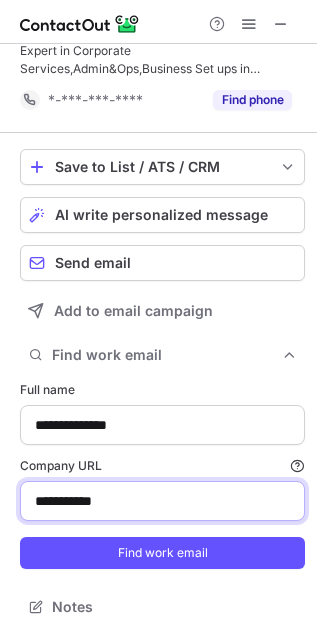 paste 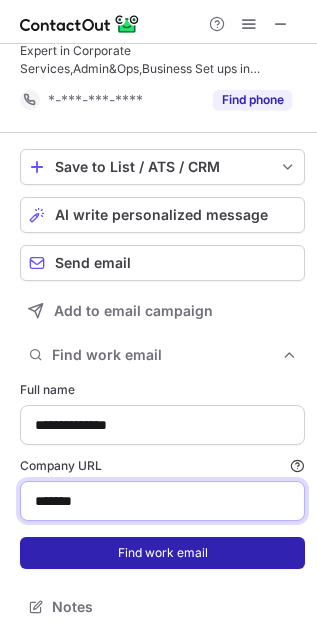 type on "*******" 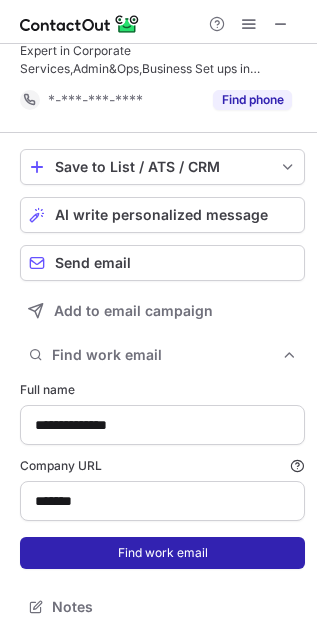 click on "Find work email" at bounding box center [162, 553] 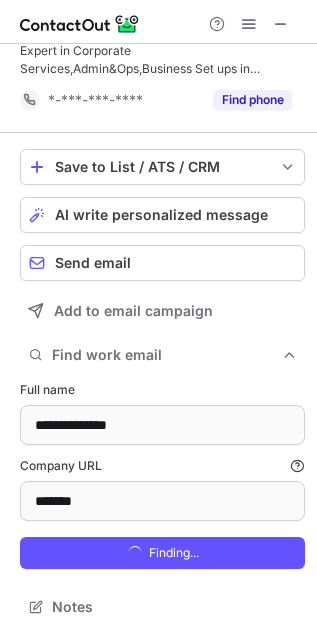 click on "**********" at bounding box center [158, 318] 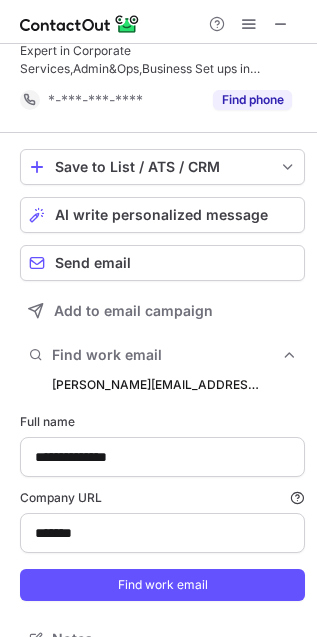 scroll, scrollTop: 10, scrollLeft: 10, axis: both 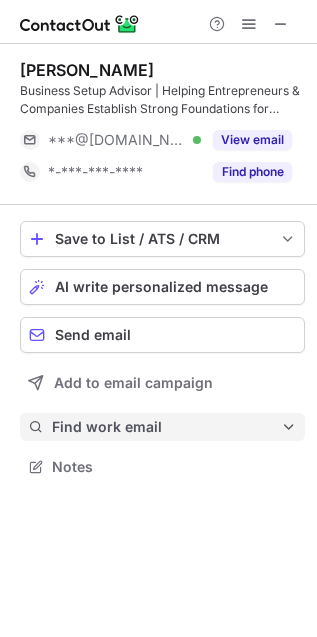 click on "Find work email" at bounding box center (166, 427) 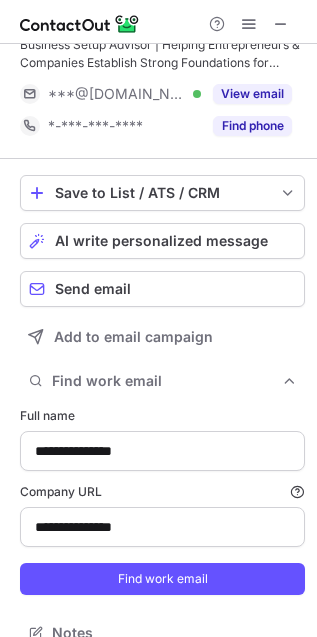 scroll, scrollTop: 71, scrollLeft: 0, axis: vertical 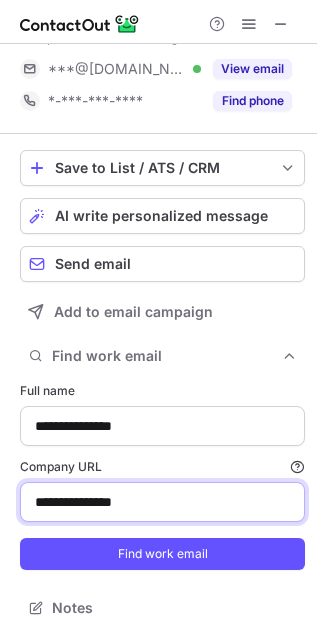 click on "**********" at bounding box center (162, 502) 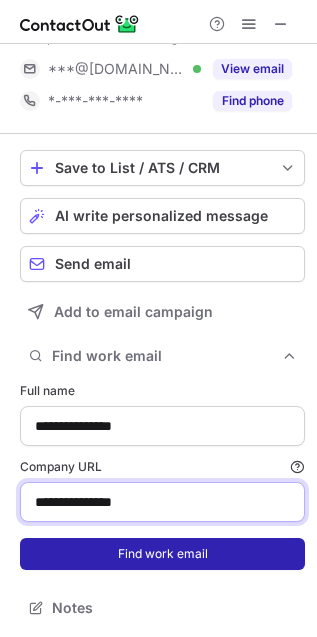 paste 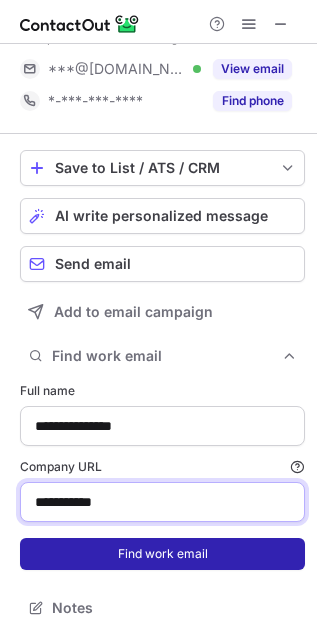 paste 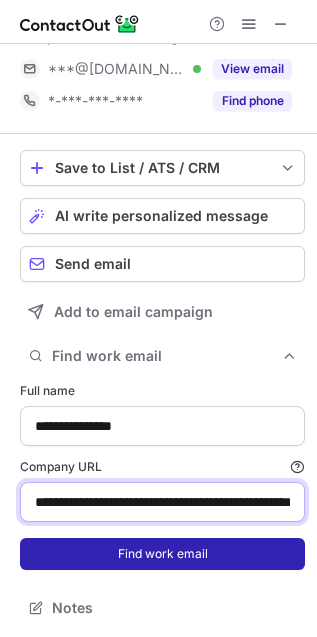 scroll, scrollTop: 0, scrollLeft: 135, axis: horizontal 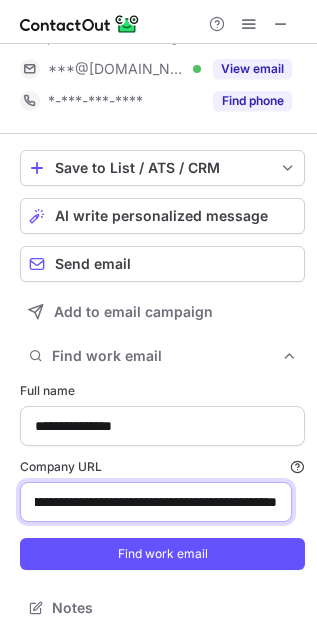 paste 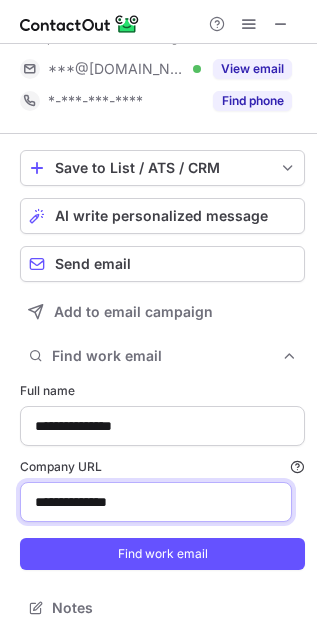 scroll, scrollTop: 0, scrollLeft: 0, axis: both 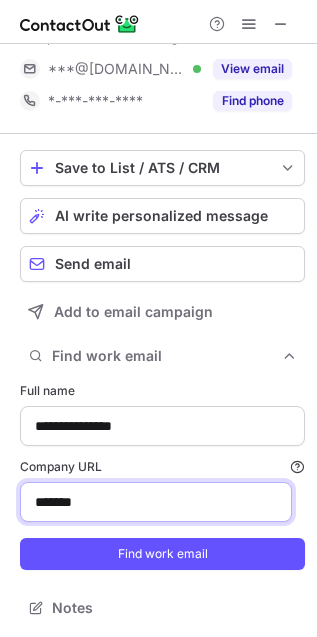 type on "*******" 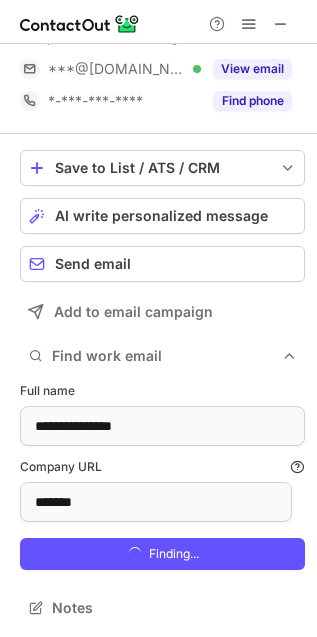 scroll, scrollTop: 10, scrollLeft: 10, axis: both 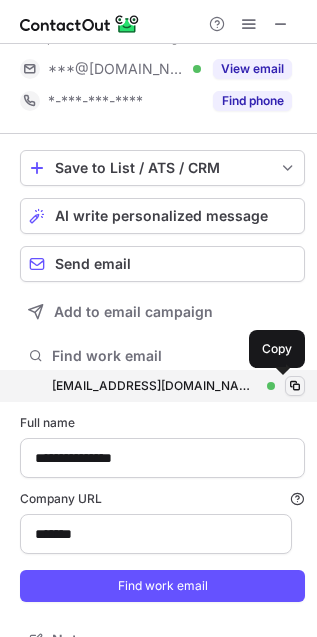 click at bounding box center [295, 386] 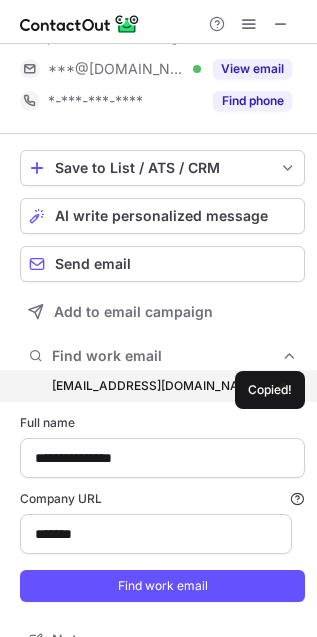 type 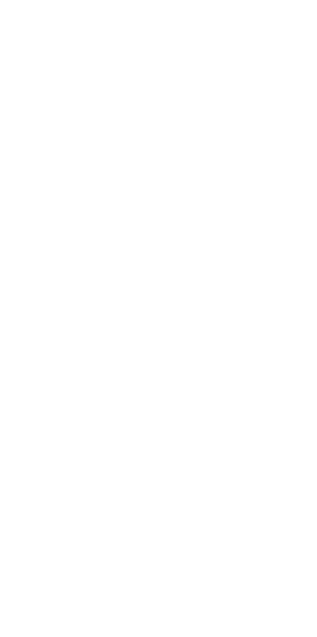 scroll, scrollTop: 0, scrollLeft: 0, axis: both 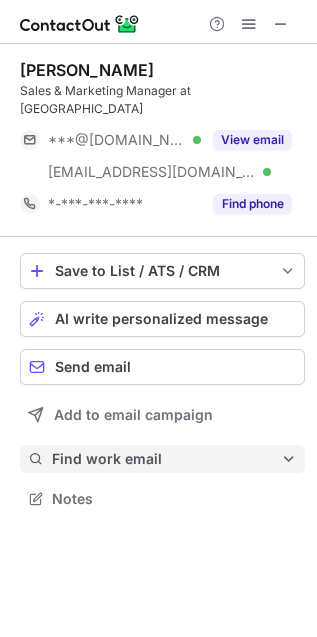 click on "Find work email" at bounding box center [166, 459] 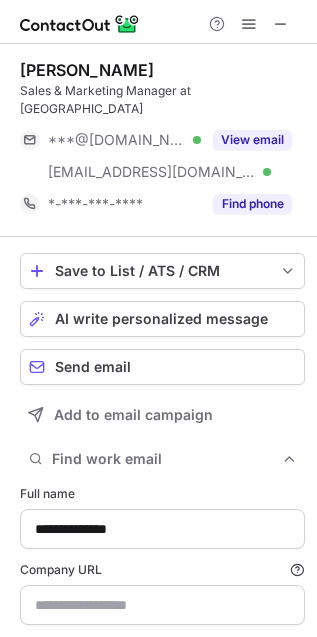 type on "**********" 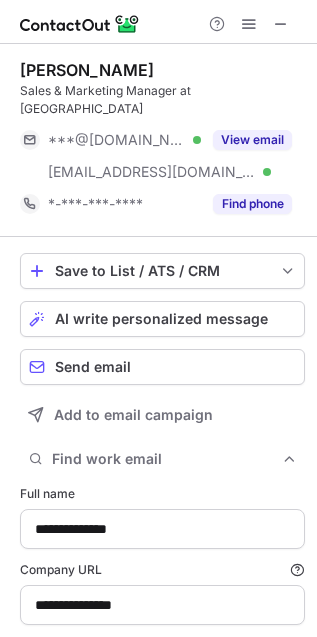 click on "**********" at bounding box center [162, 579] 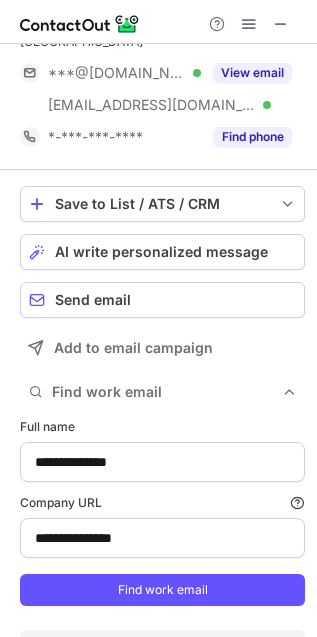 scroll, scrollTop: 103, scrollLeft: 0, axis: vertical 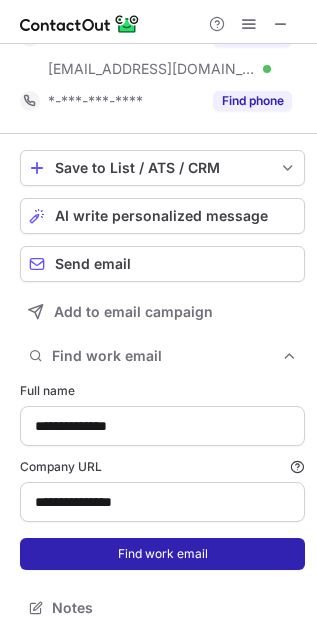click on "Find work email" at bounding box center (162, 554) 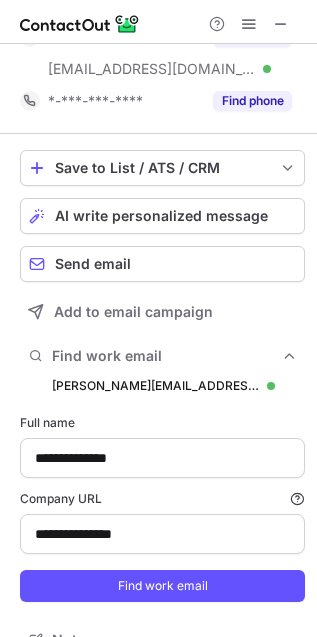 scroll, scrollTop: 10, scrollLeft: 10, axis: both 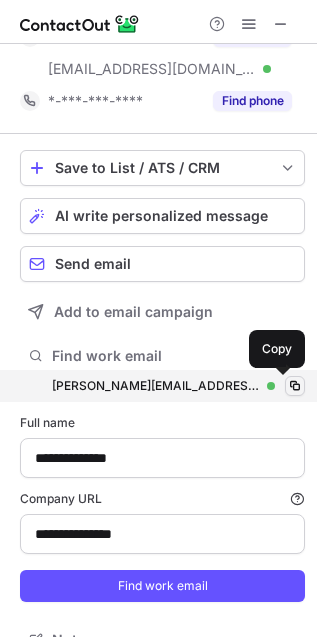 click at bounding box center [295, 386] 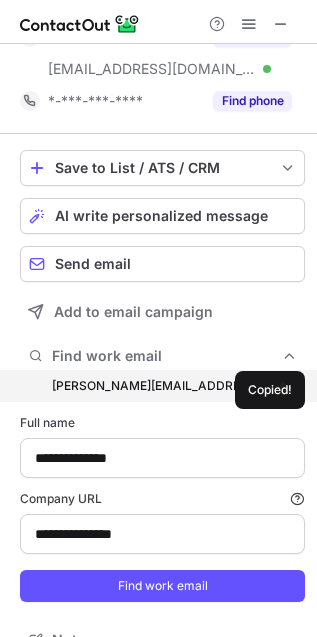 type 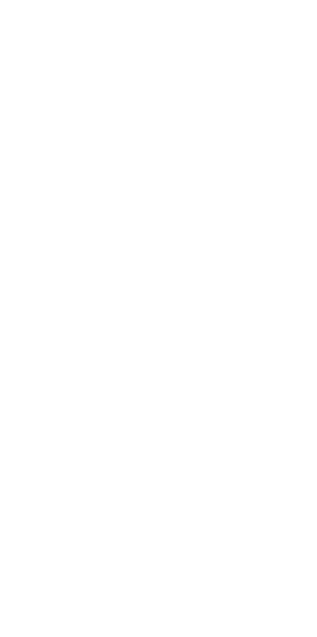 scroll, scrollTop: 0, scrollLeft: 0, axis: both 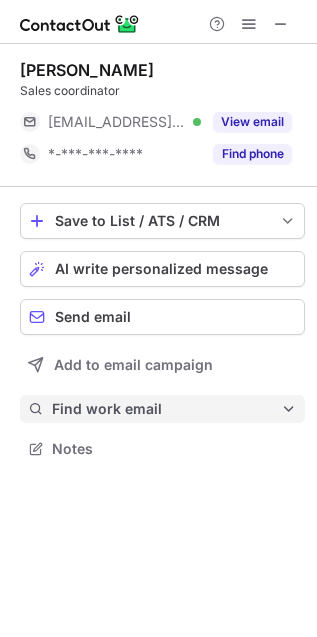 click on "Find work email" at bounding box center (166, 409) 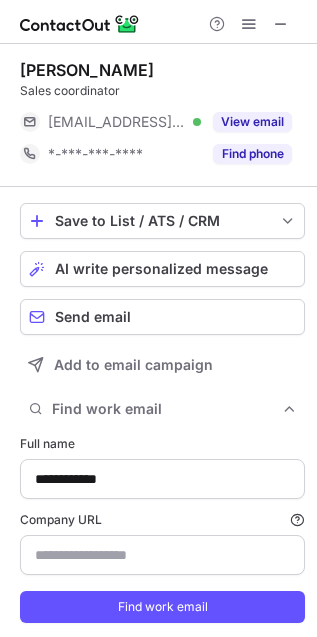 type on "**********" 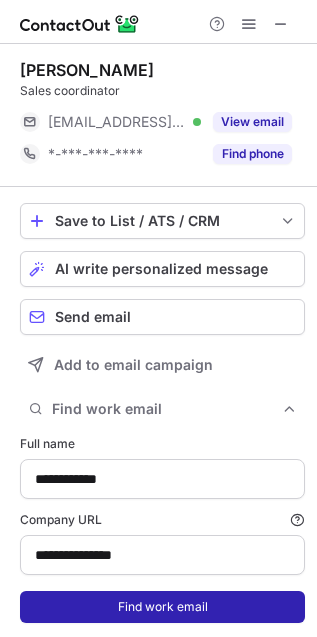 click on "Find work email" at bounding box center [162, 607] 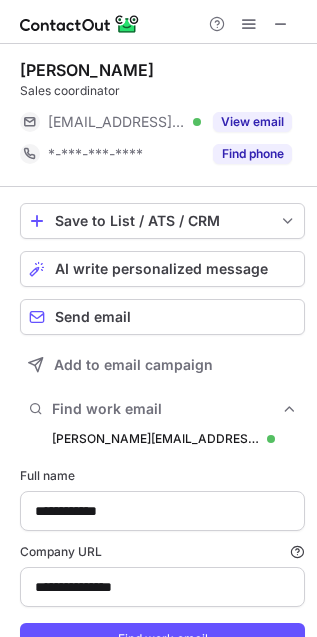 scroll, scrollTop: 10, scrollLeft: 10, axis: both 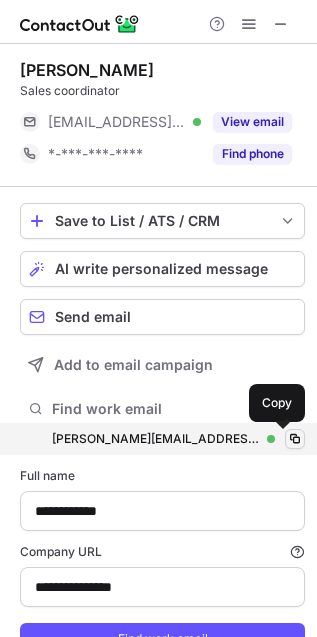 click at bounding box center (295, 439) 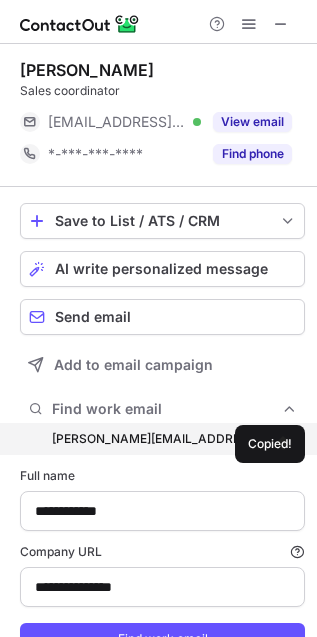 type 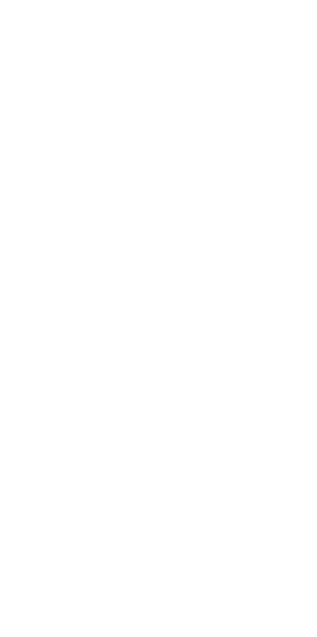 scroll, scrollTop: 0, scrollLeft: 0, axis: both 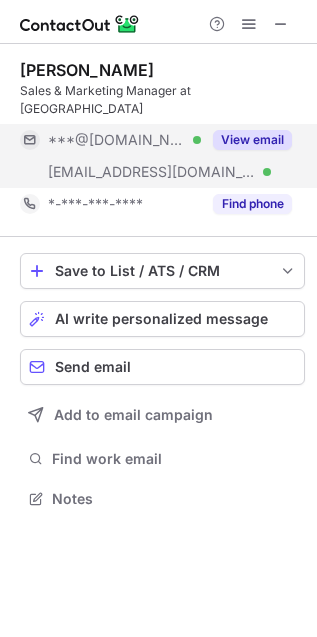 click on "View email" at bounding box center (252, 140) 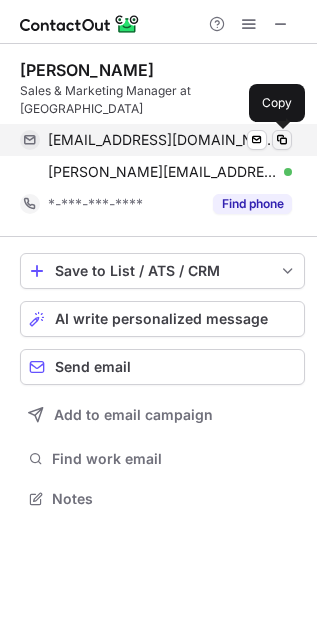 click at bounding box center [282, 140] 